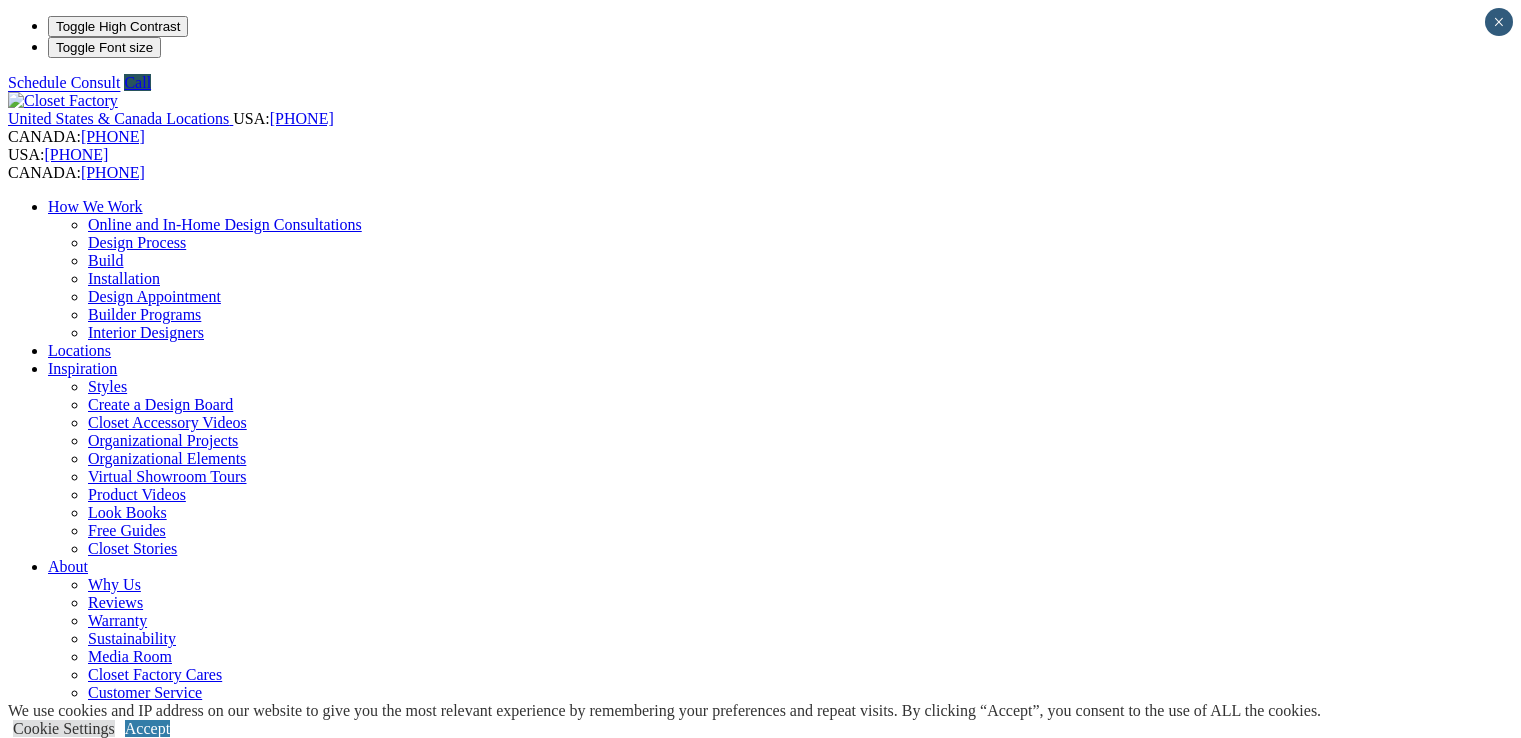 scroll, scrollTop: 0, scrollLeft: 0, axis: both 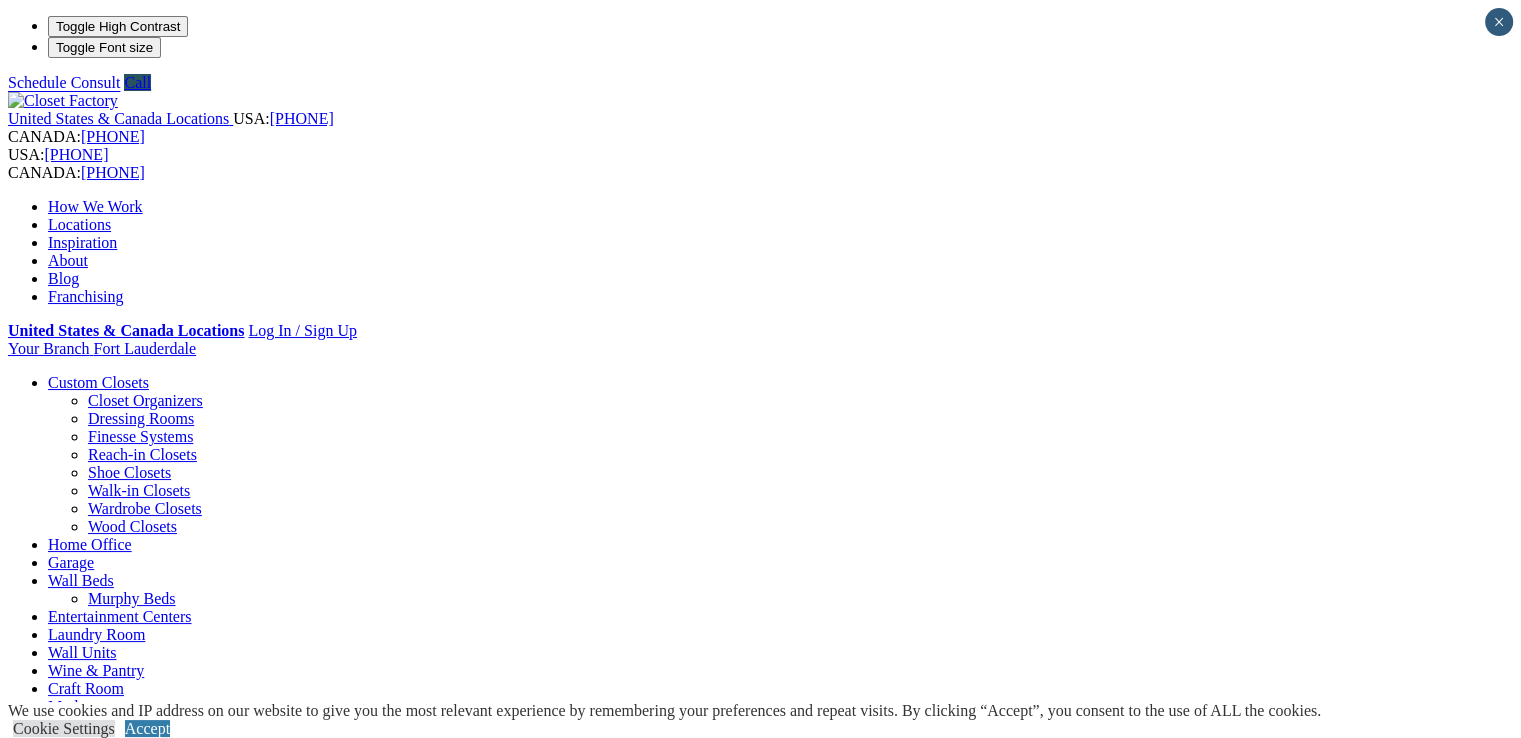 click on "Laundry Room" at bounding box center [96, 634] 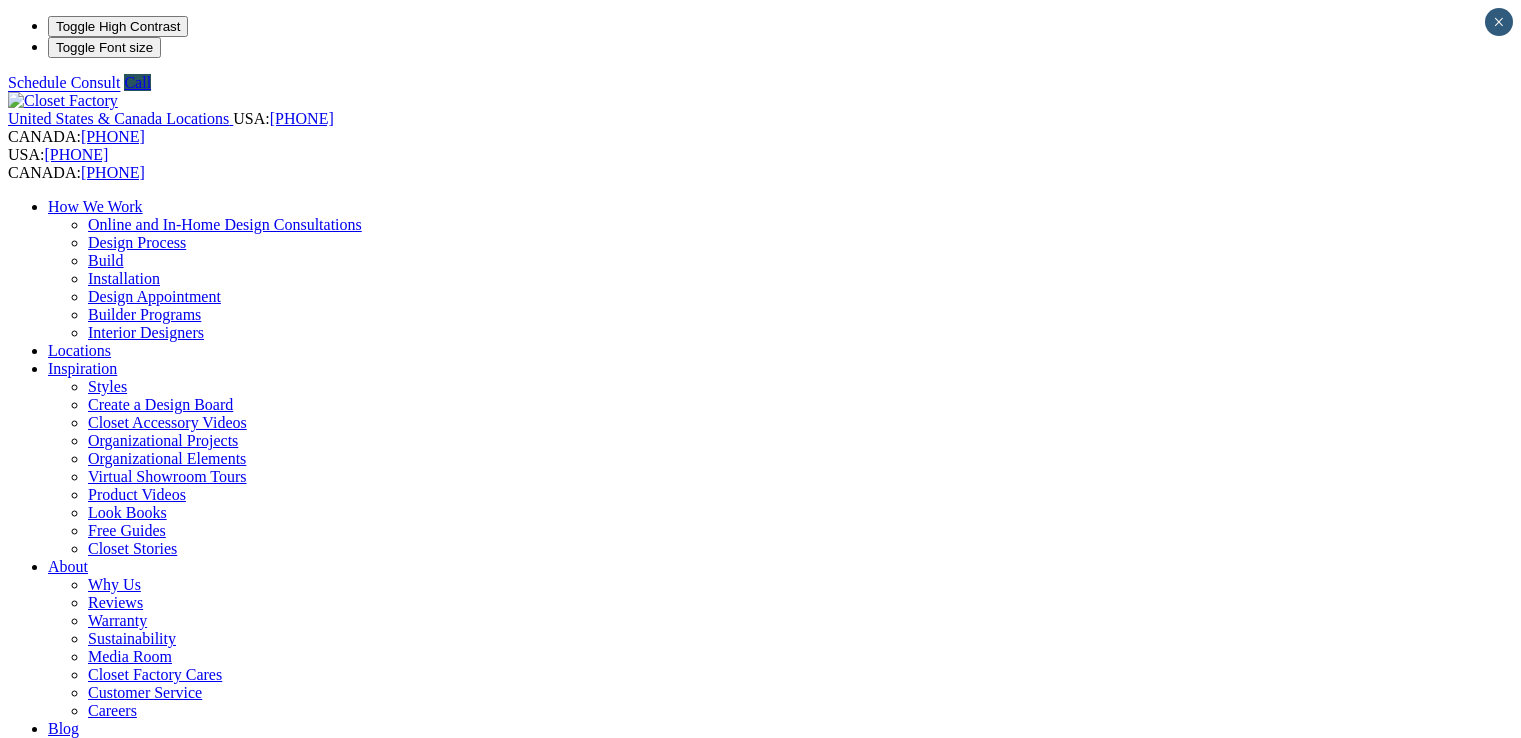 scroll, scrollTop: 0, scrollLeft: 0, axis: both 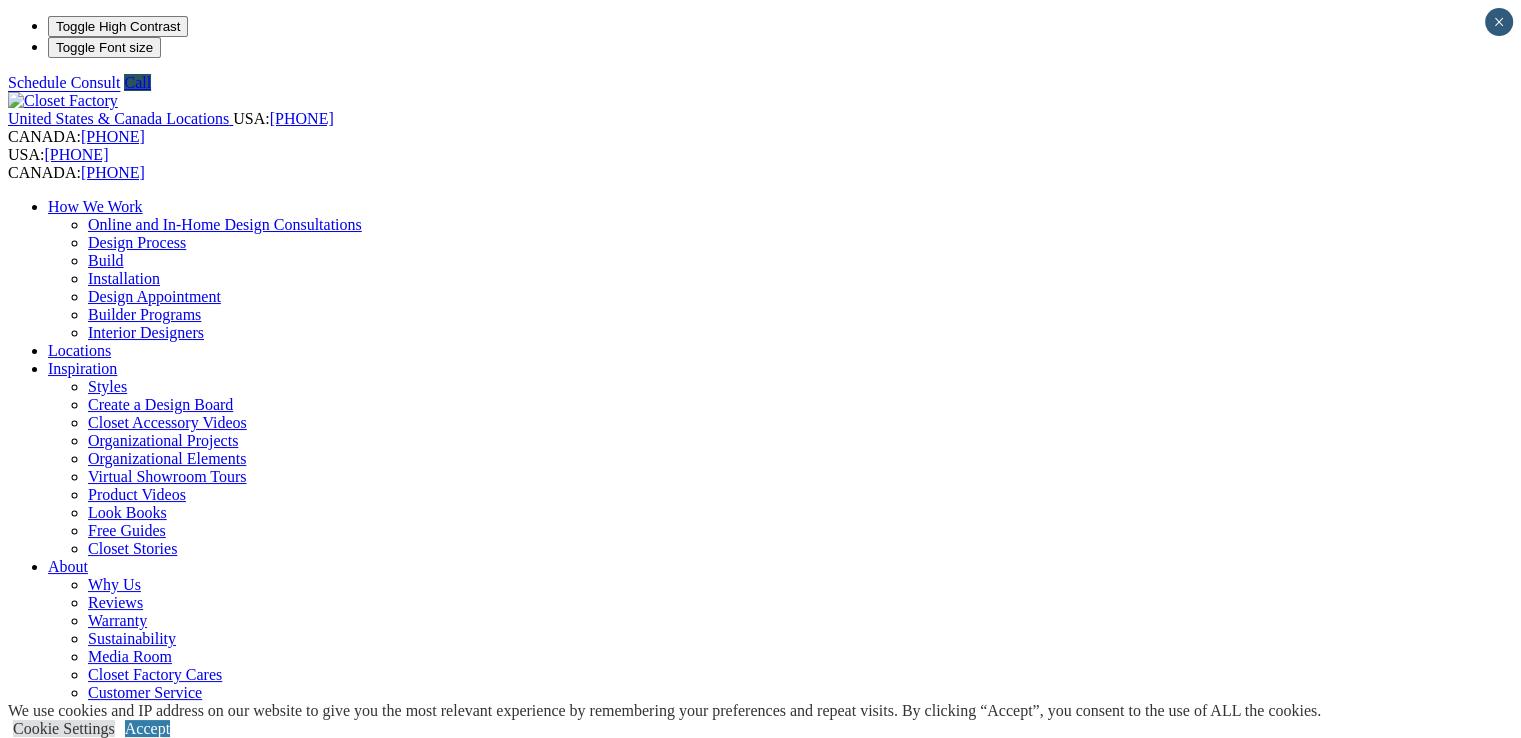 click at bounding box center (164, 1352) 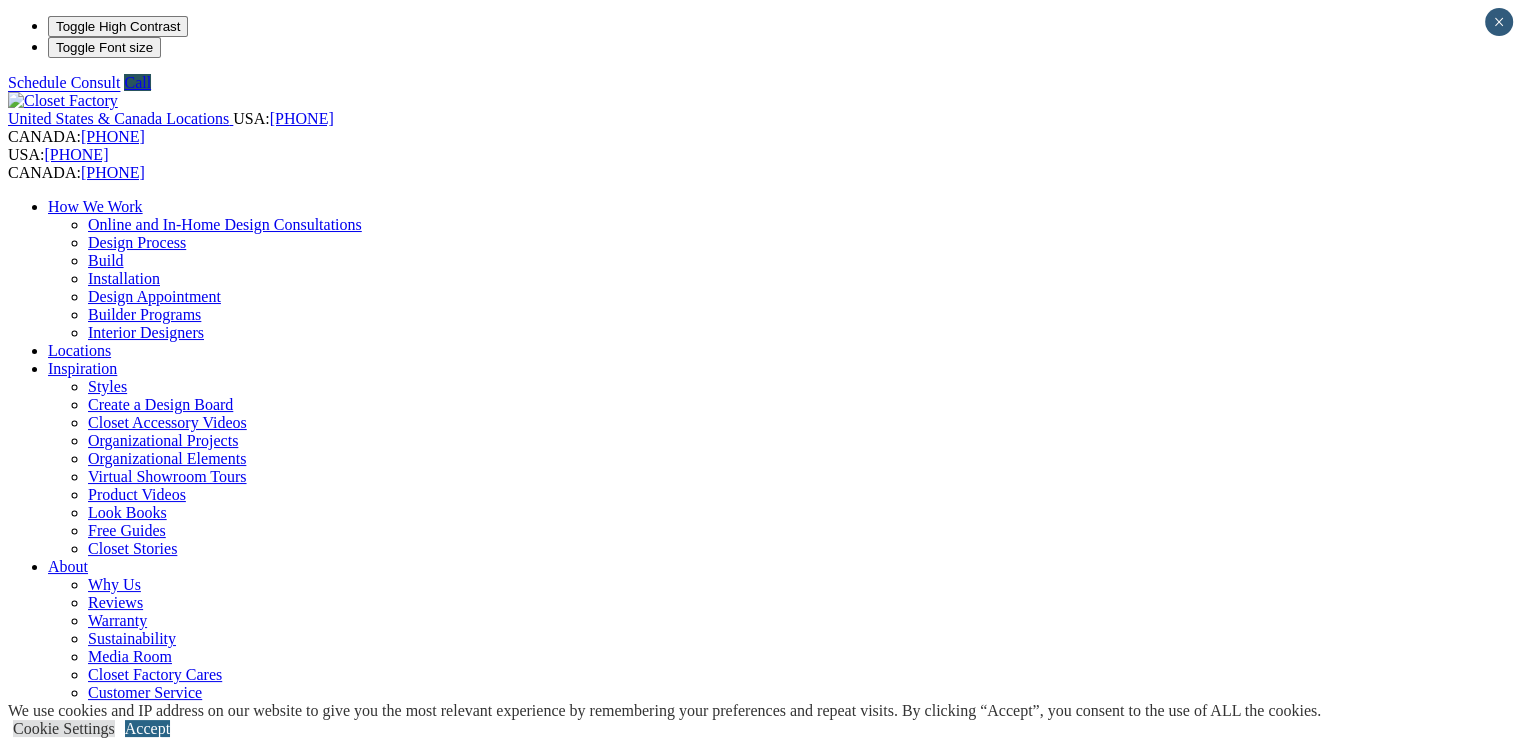 click on "Accept" at bounding box center (147, 728) 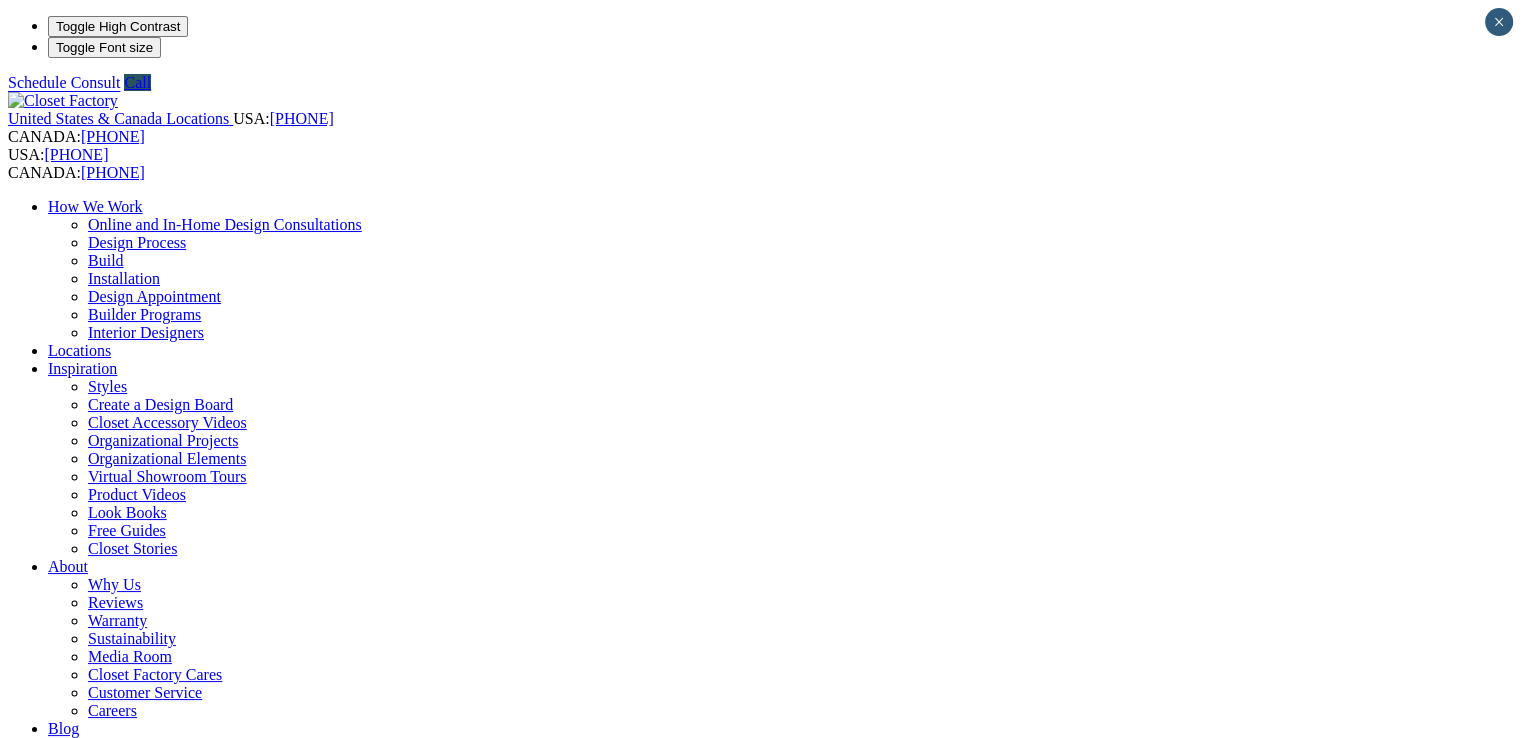 click on "Next Slide" at bounding box center (760, 1865) 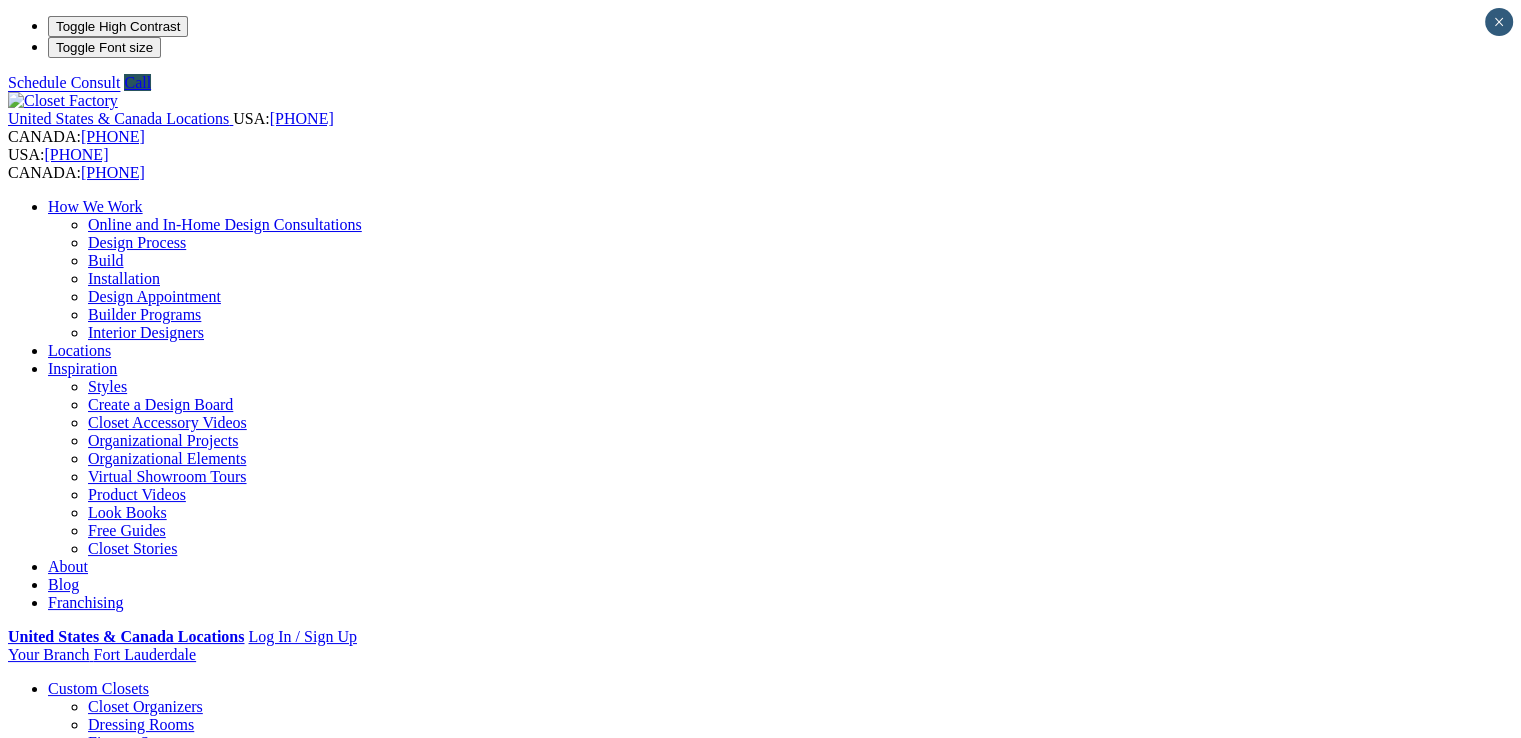 click on "Custom Closets" at bounding box center (98, 688) 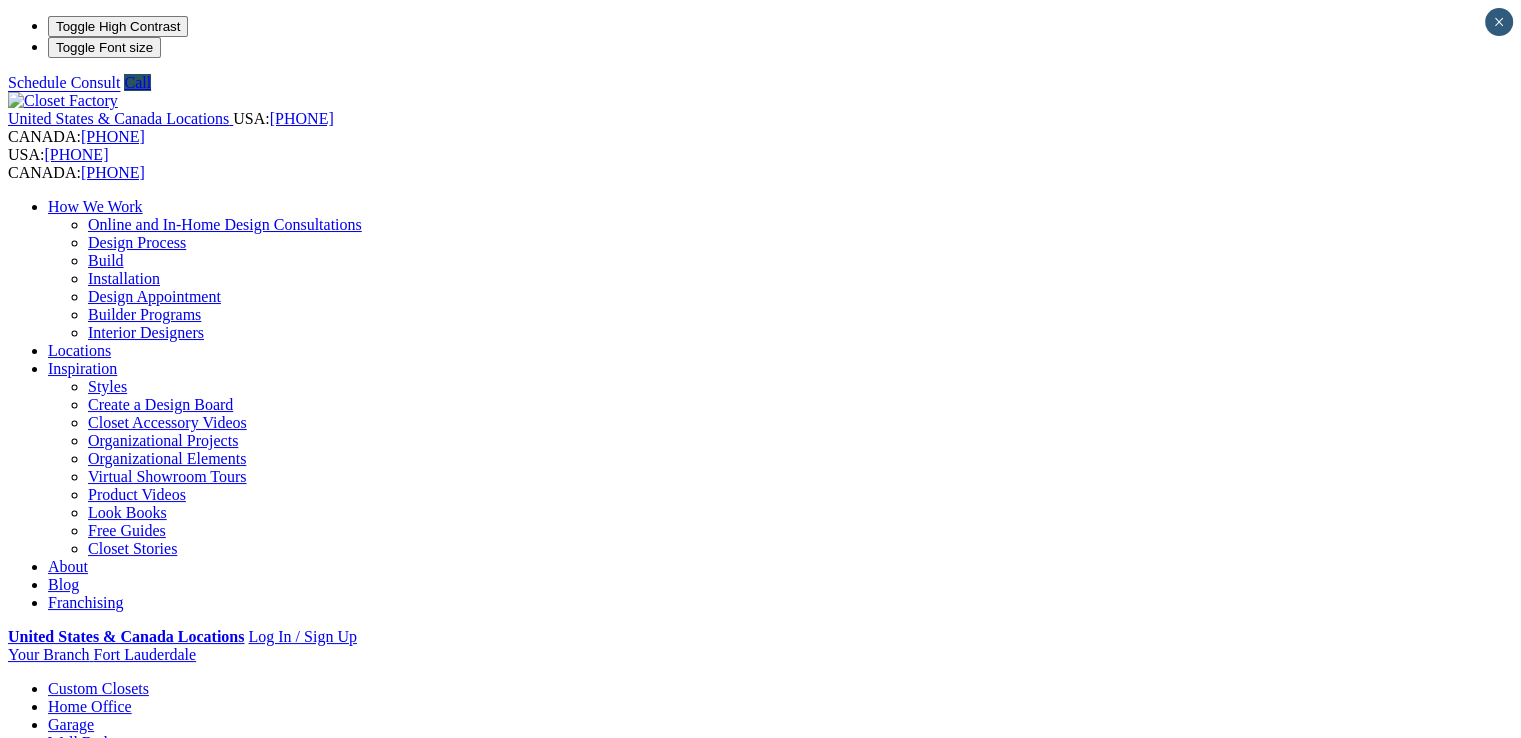 click on "Custom Closets" at bounding box center [98, 688] 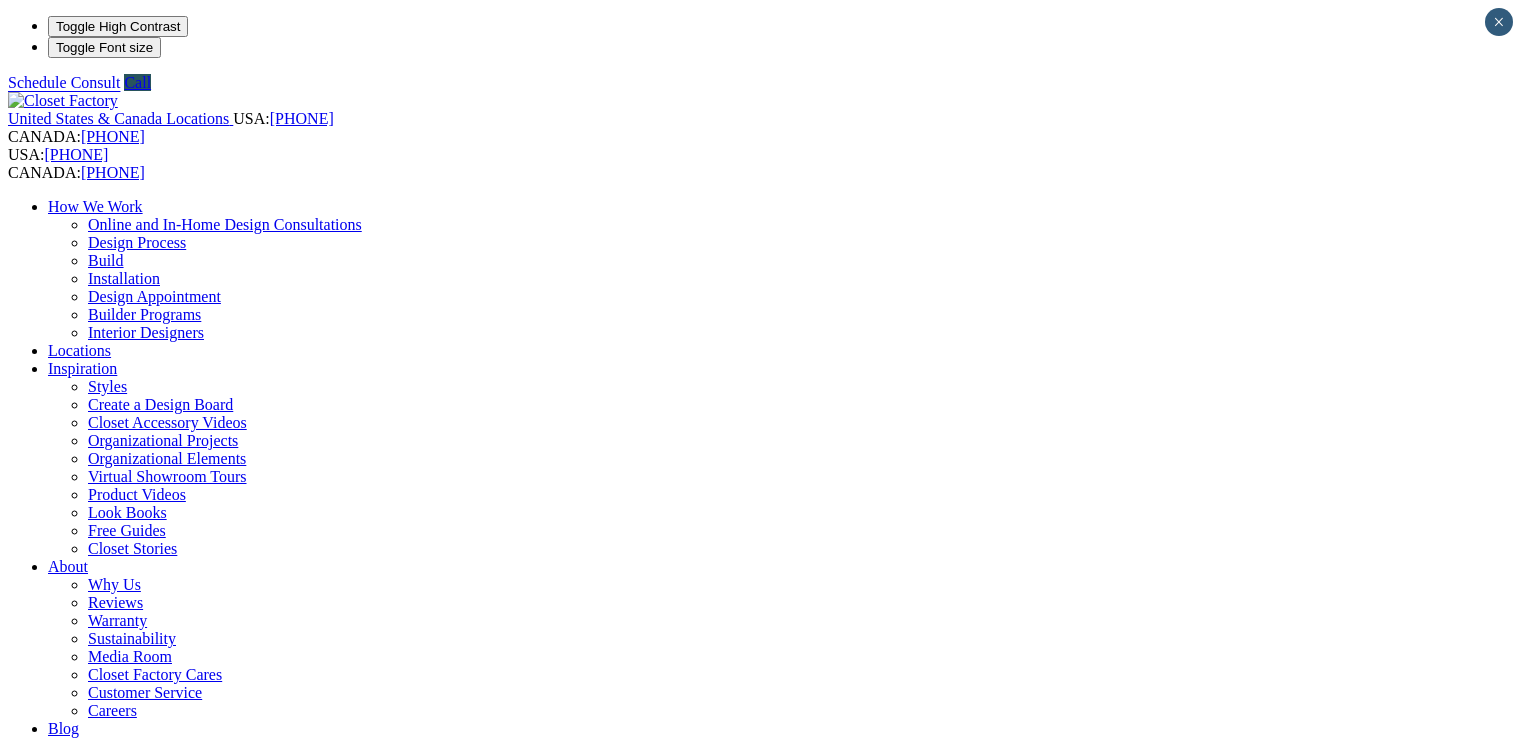 scroll, scrollTop: 0, scrollLeft: 0, axis: both 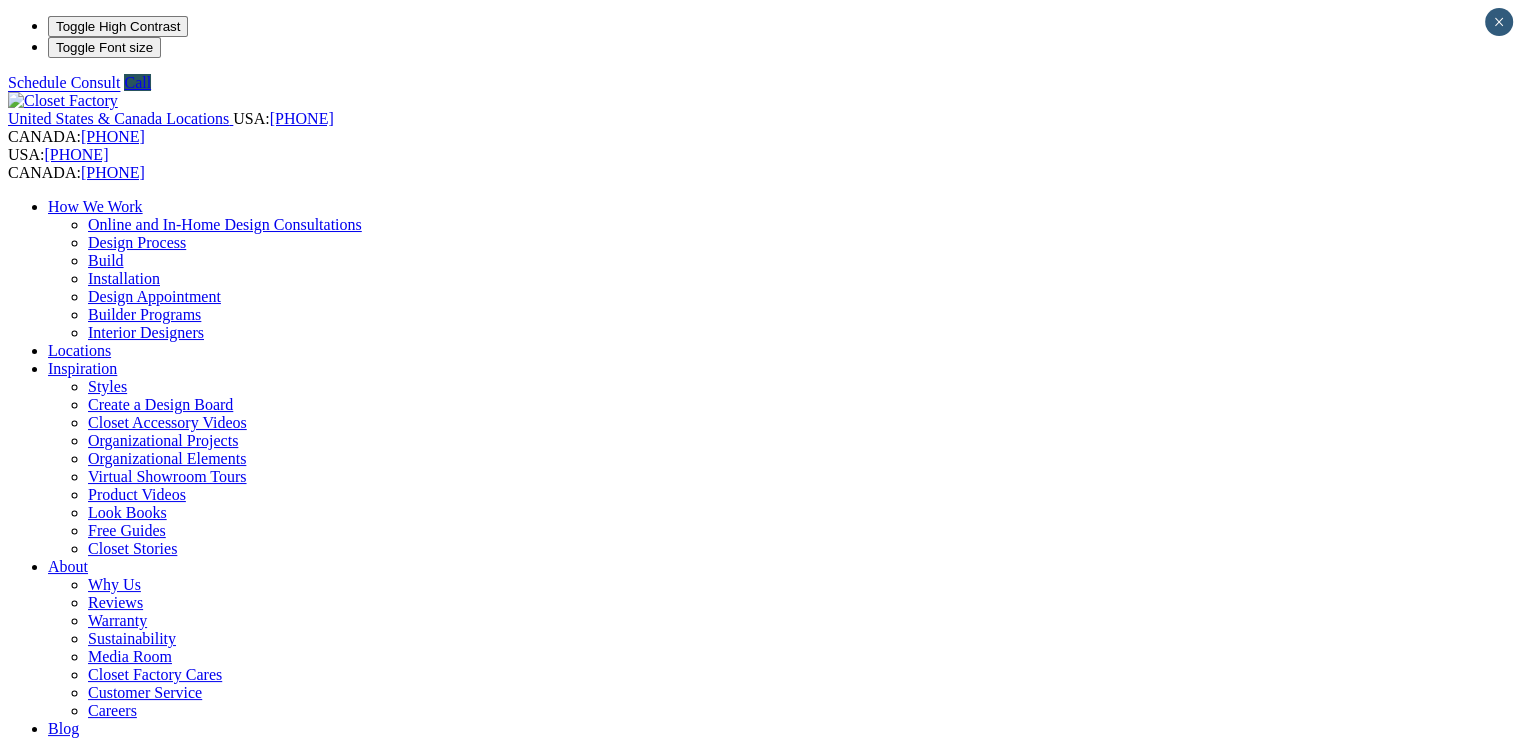 click on "Next Slide" at bounding box center [760, 2023] 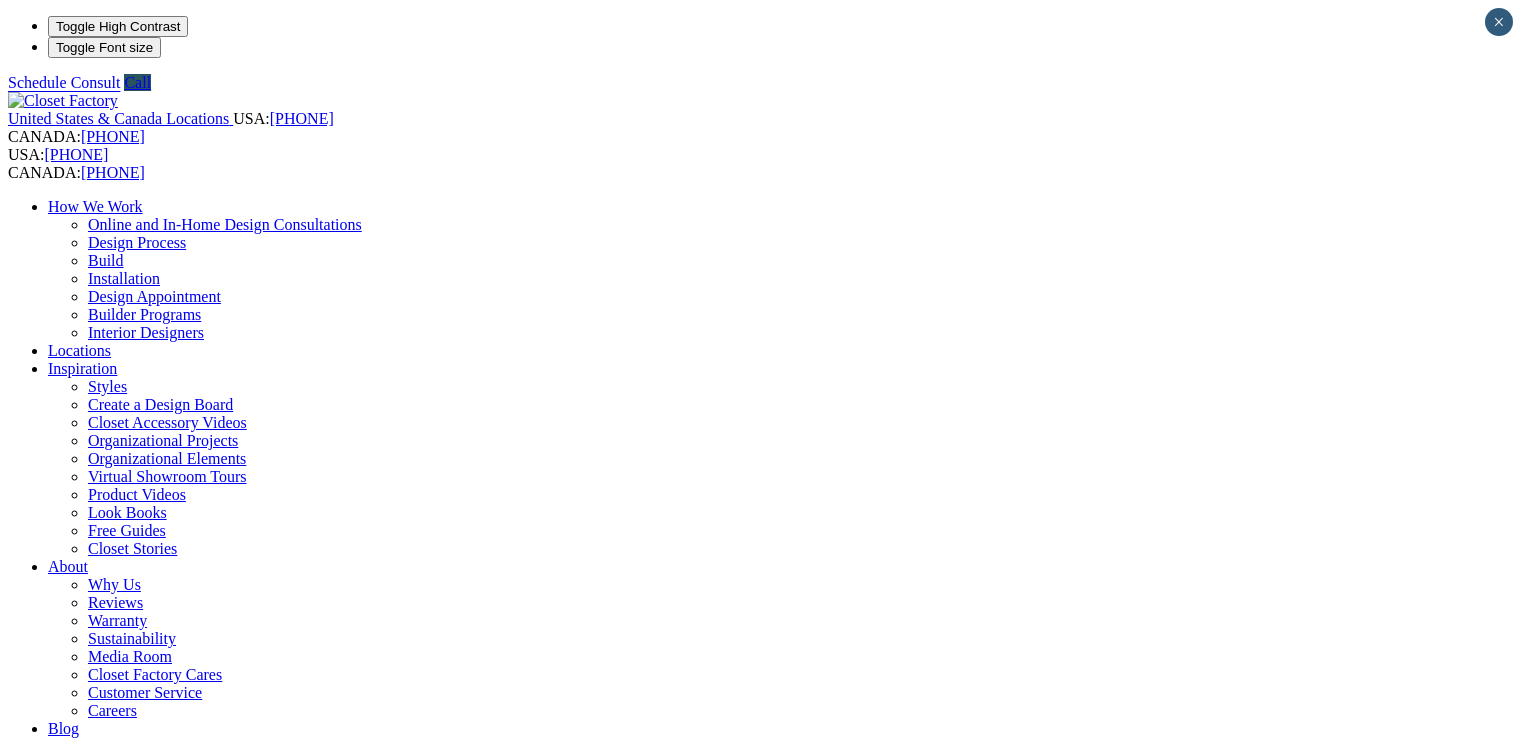 scroll, scrollTop: 0, scrollLeft: 0, axis: both 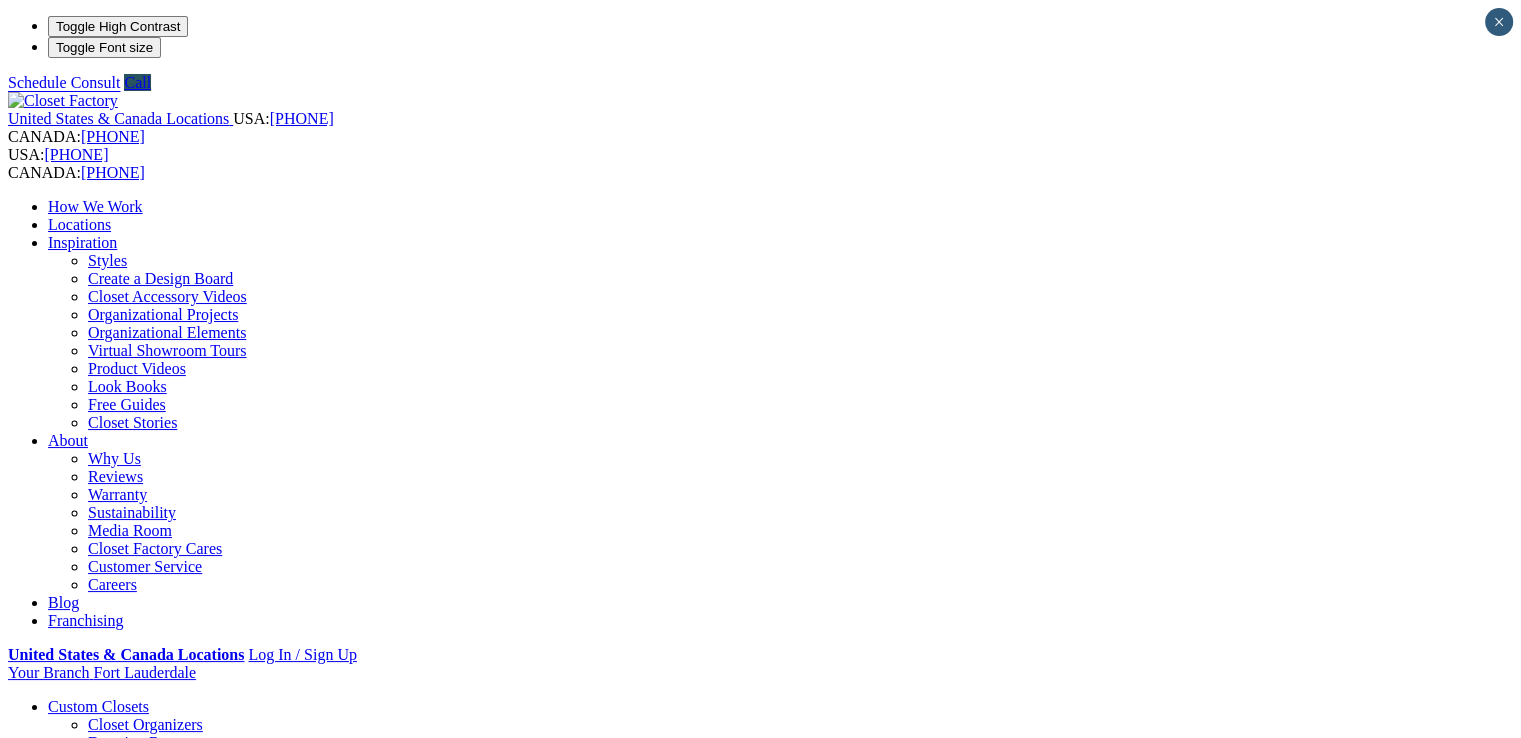 click on "Shoe Closets" at bounding box center [129, 796] 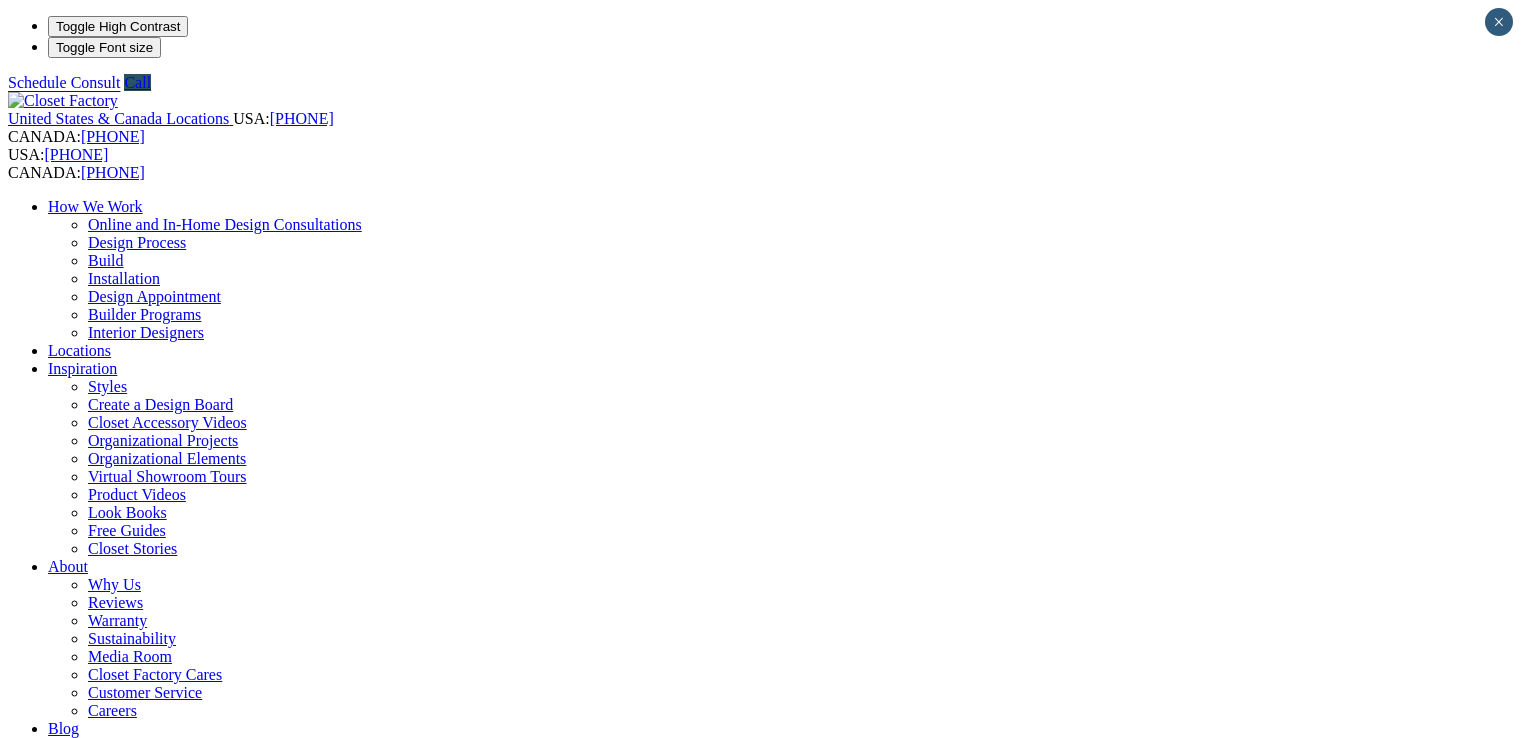 scroll, scrollTop: 0, scrollLeft: 0, axis: both 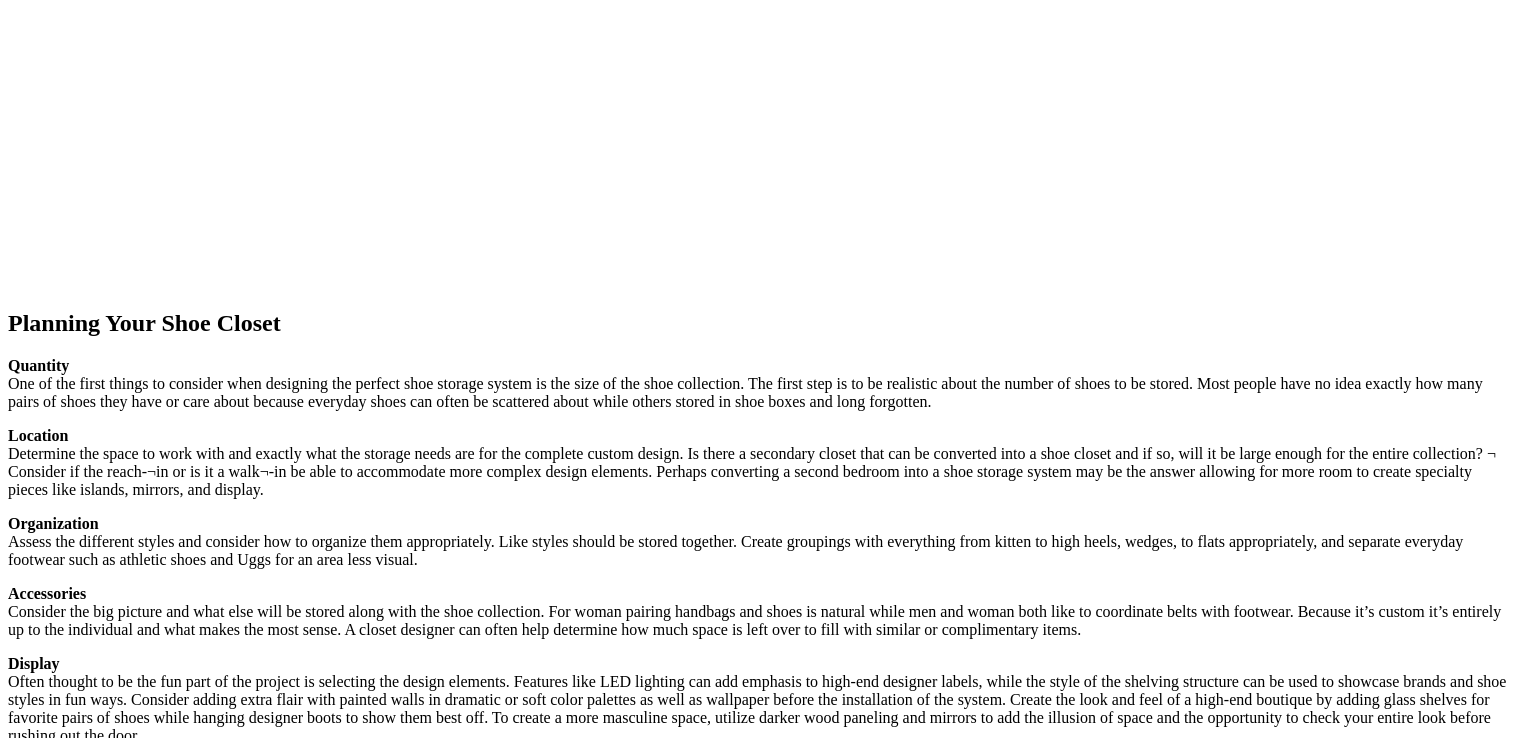 click on "next" at bounding box center (760, 2552) 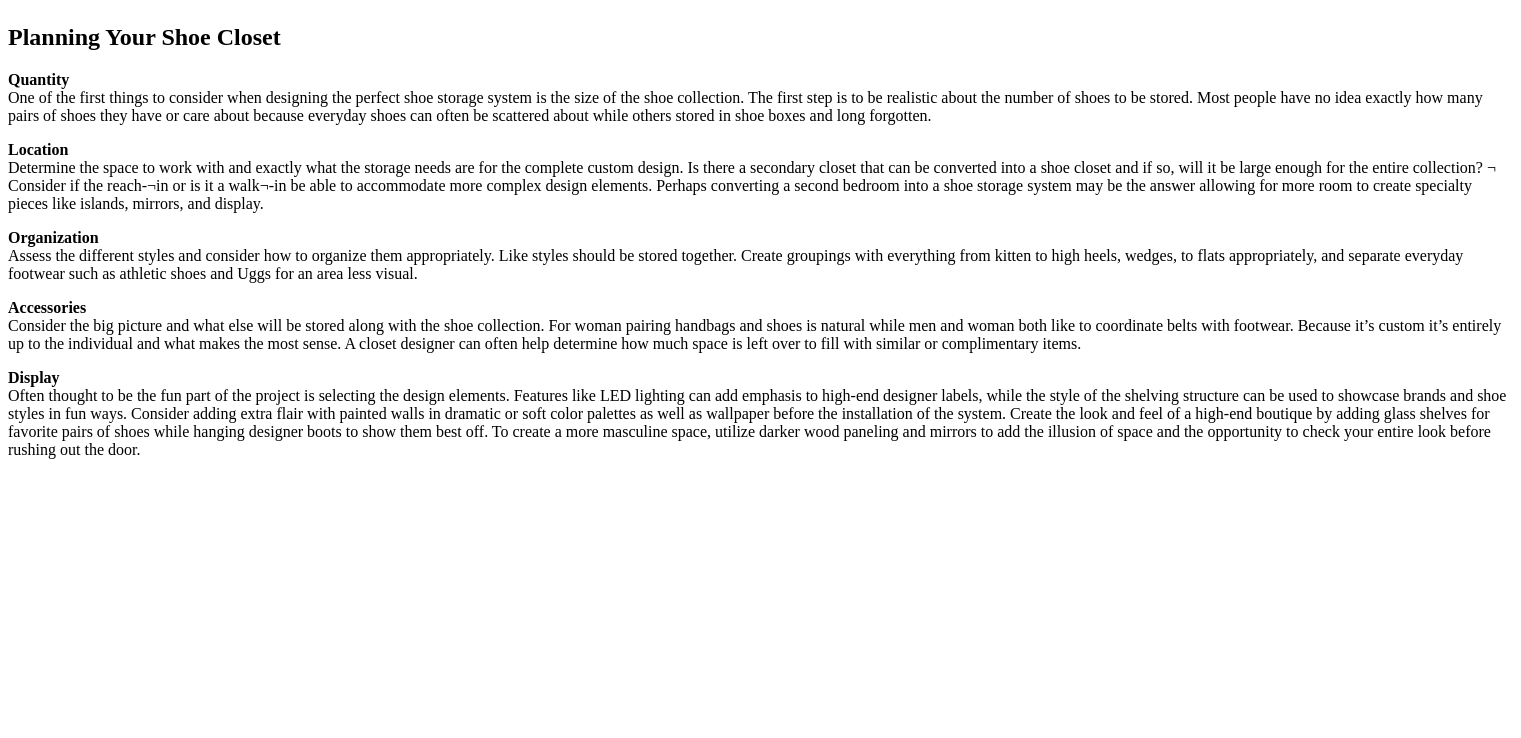 scroll, scrollTop: 2772, scrollLeft: 0, axis: vertical 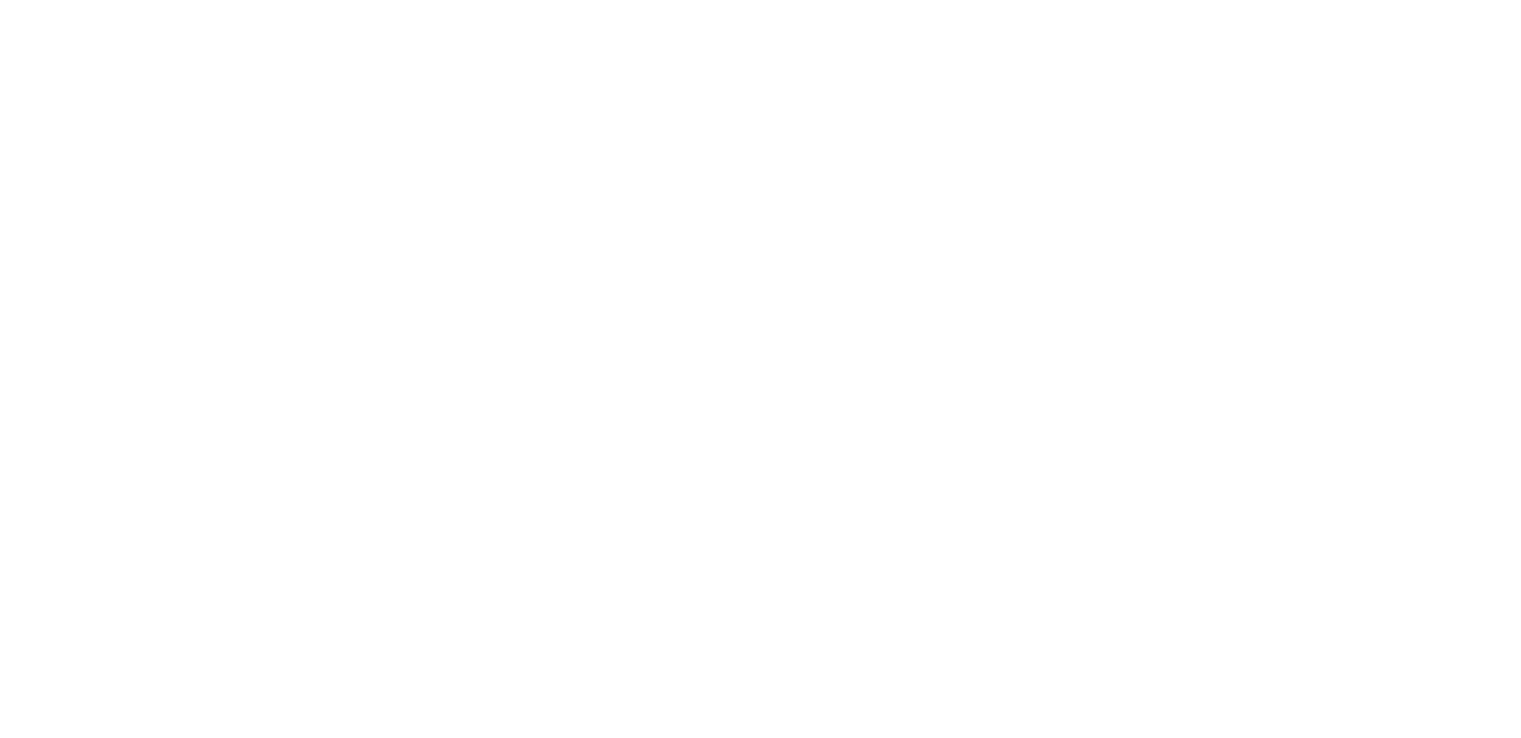 click at bounding box center (107, 3896) 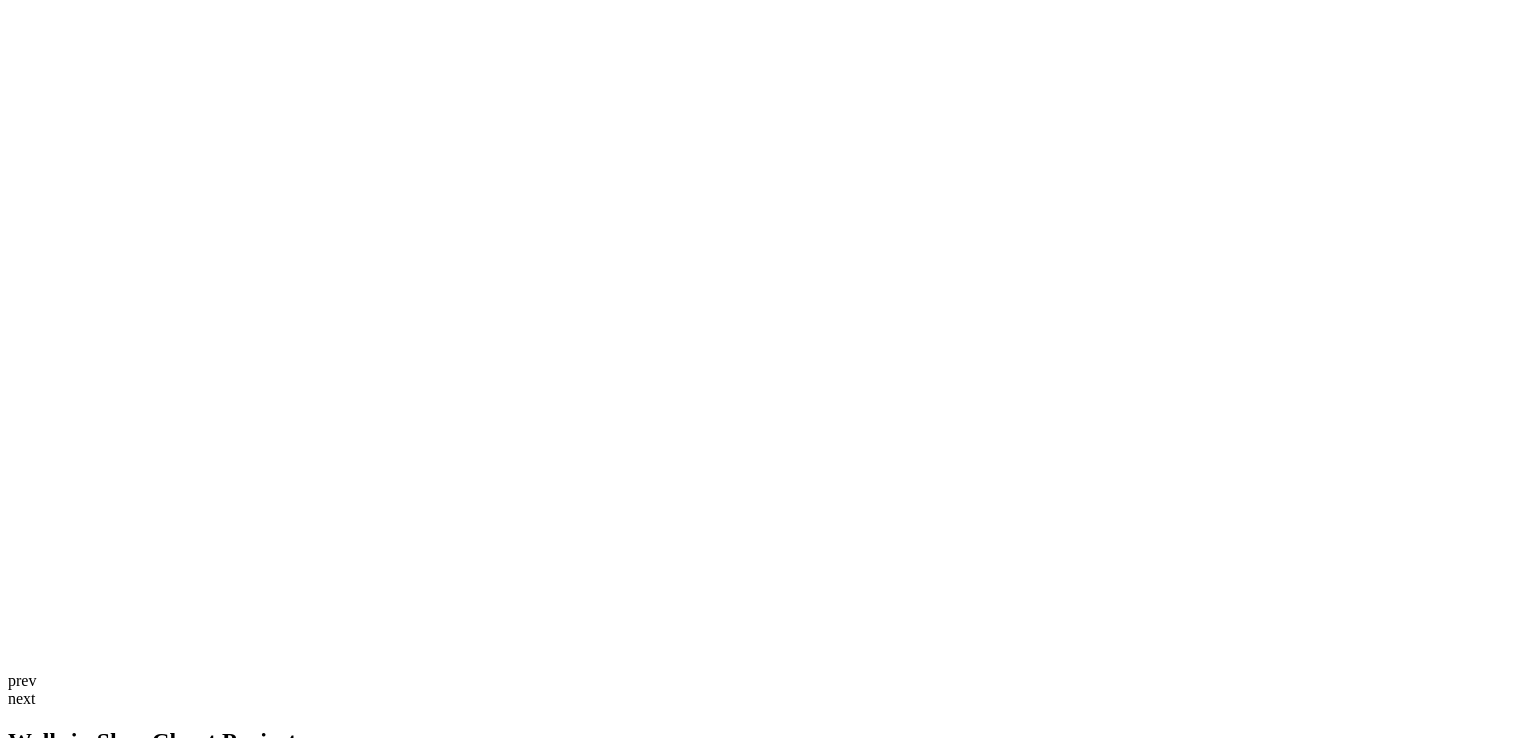click on "Locations" at bounding box center (79, -3802) 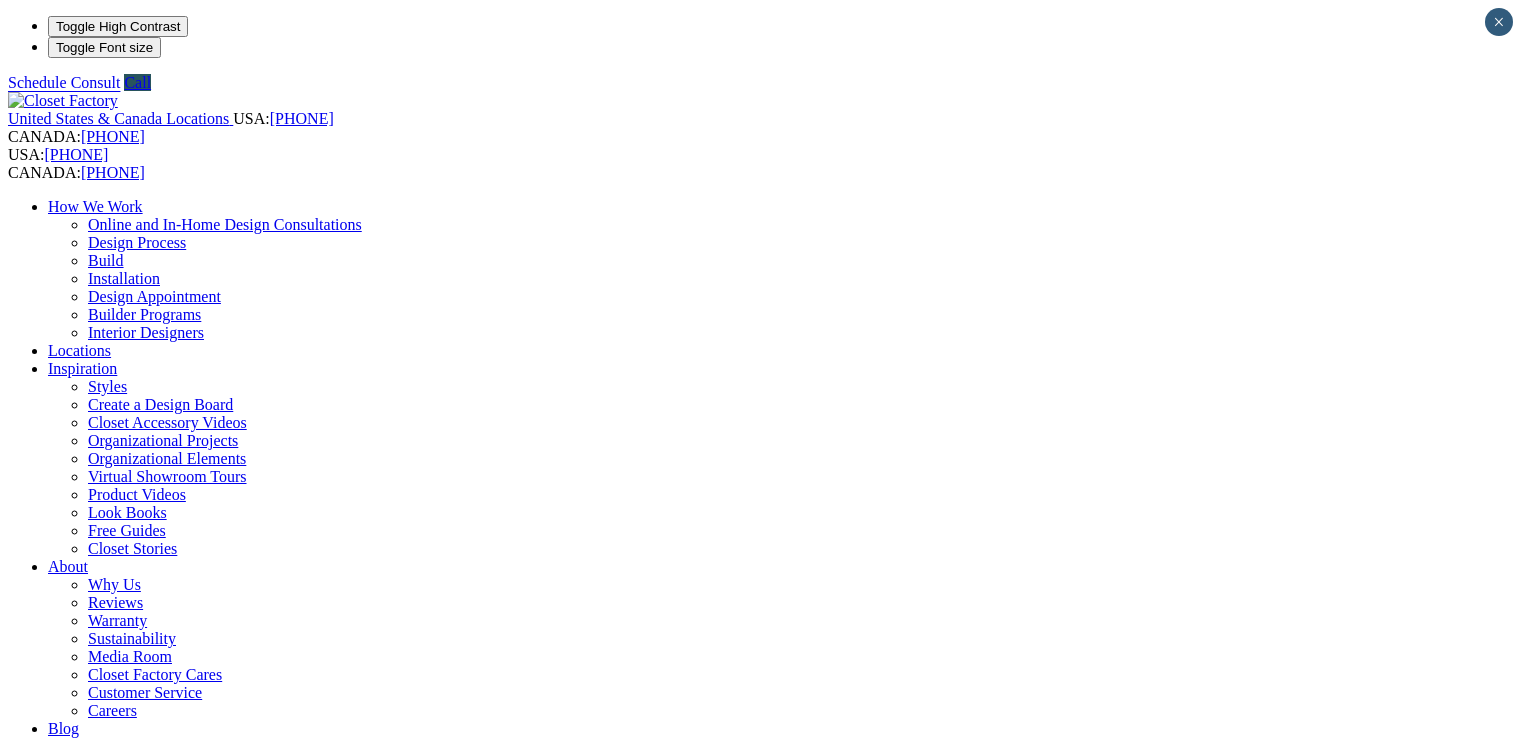 scroll, scrollTop: 0, scrollLeft: 0, axis: both 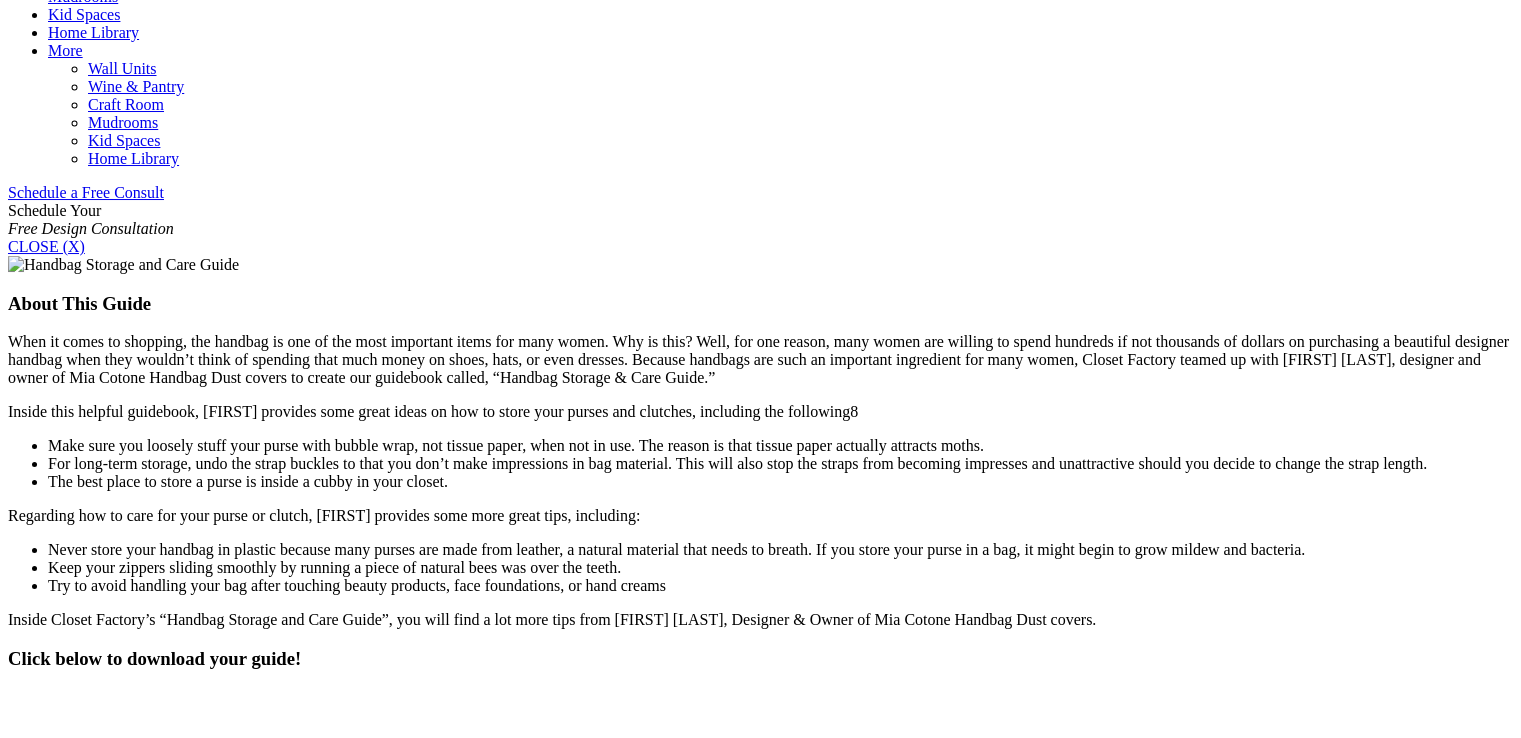 click on "Create a Design Board" at bounding box center [160, -612] 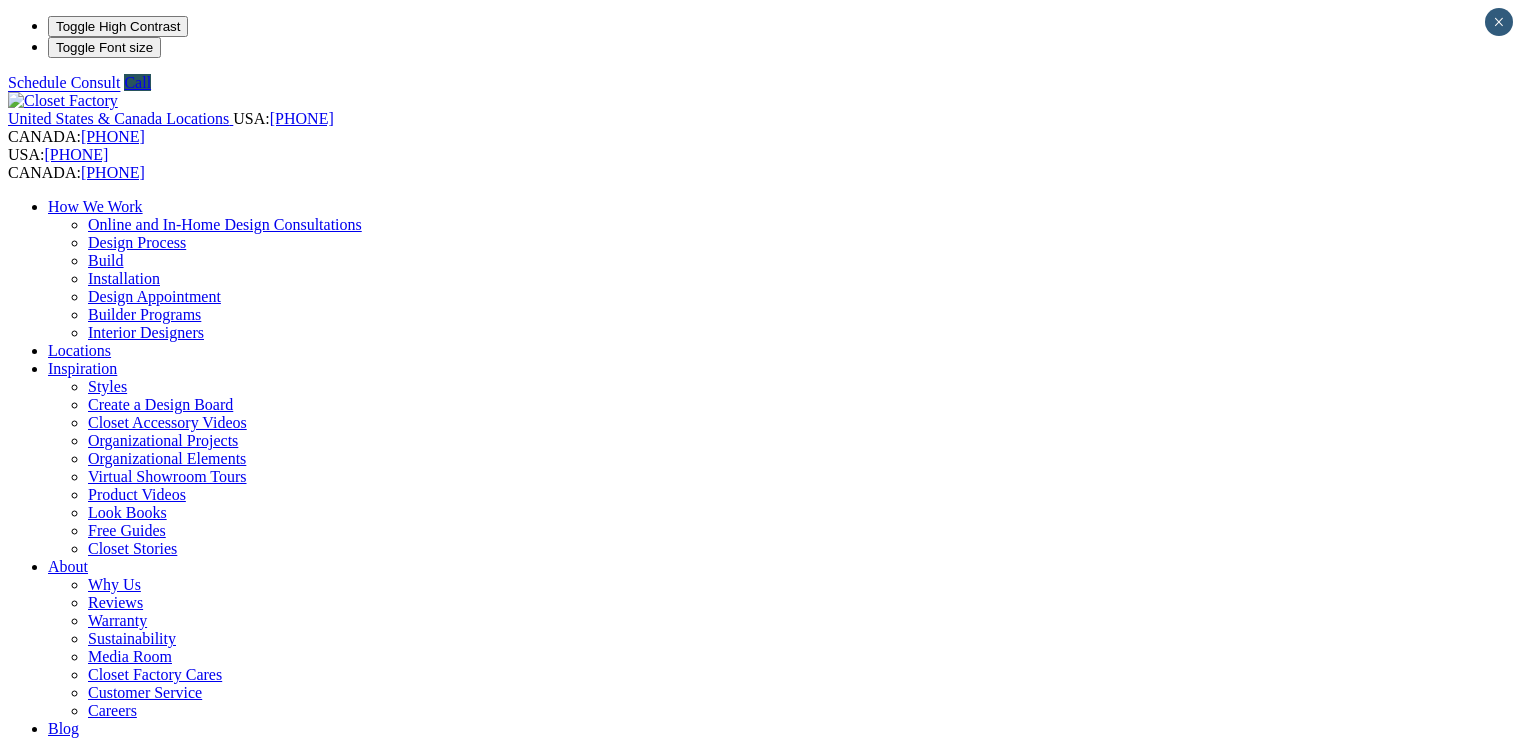 scroll, scrollTop: 0, scrollLeft: 0, axis: both 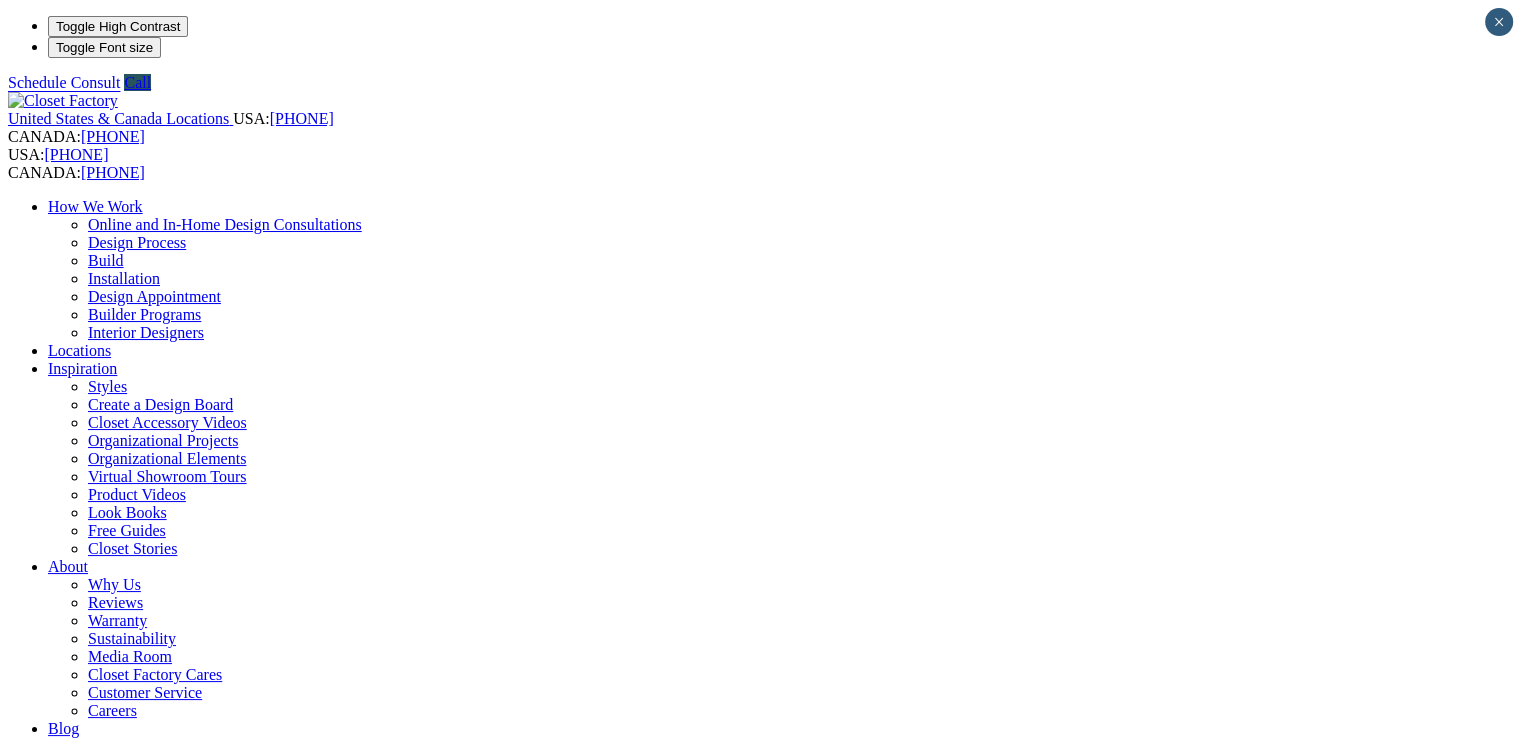 click on "Closet Accessory Videos" at bounding box center (167, 422) 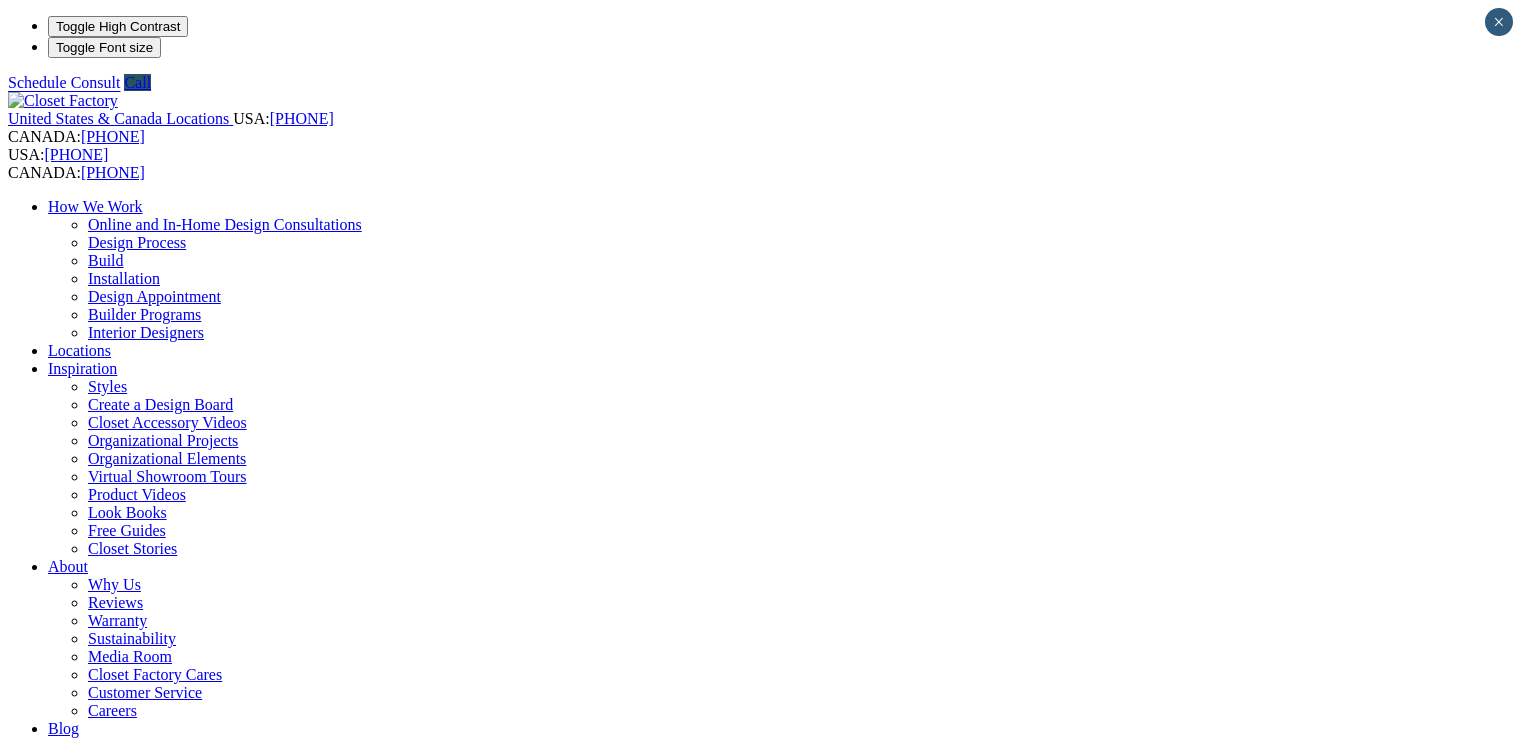 scroll, scrollTop: 0, scrollLeft: 0, axis: both 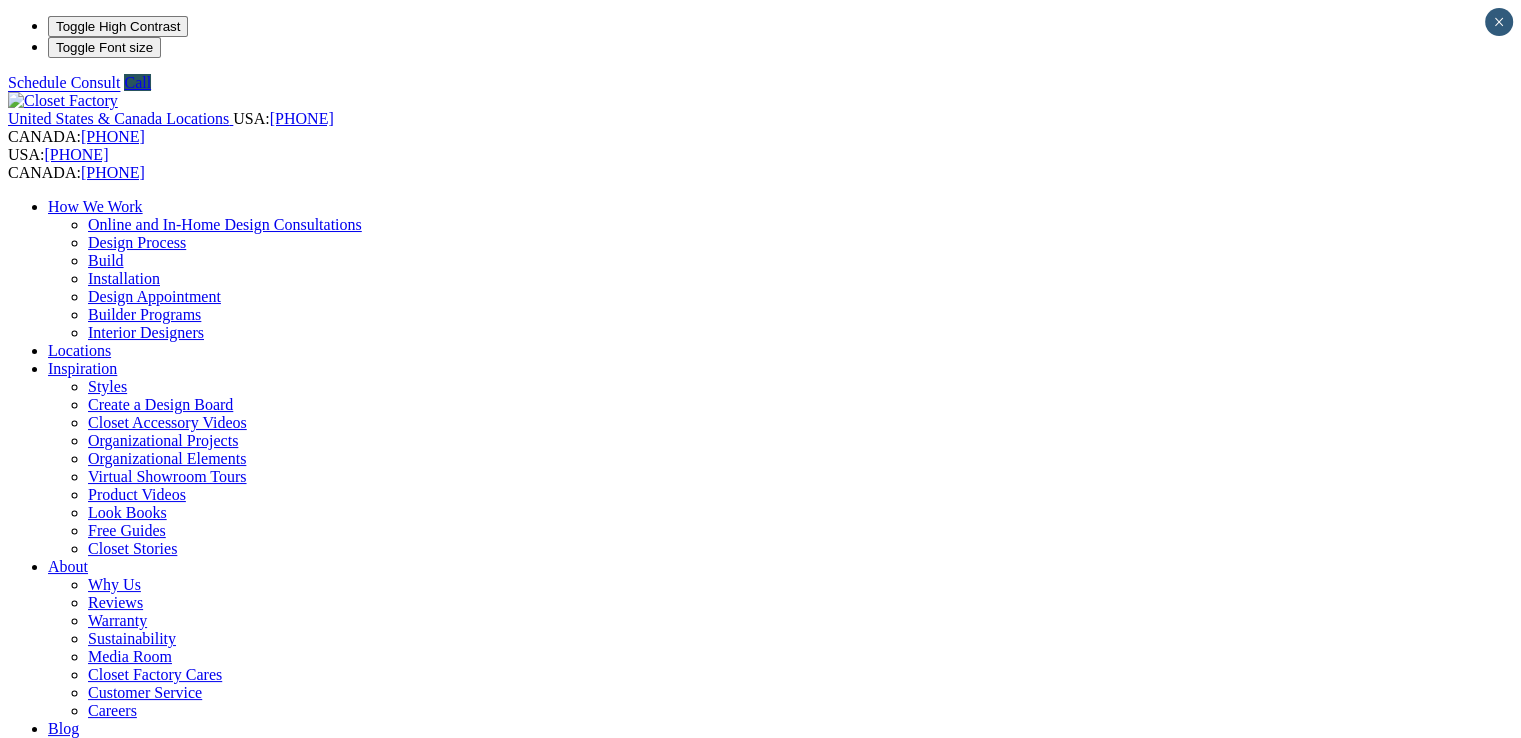 click at bounding box center (155, 1675) 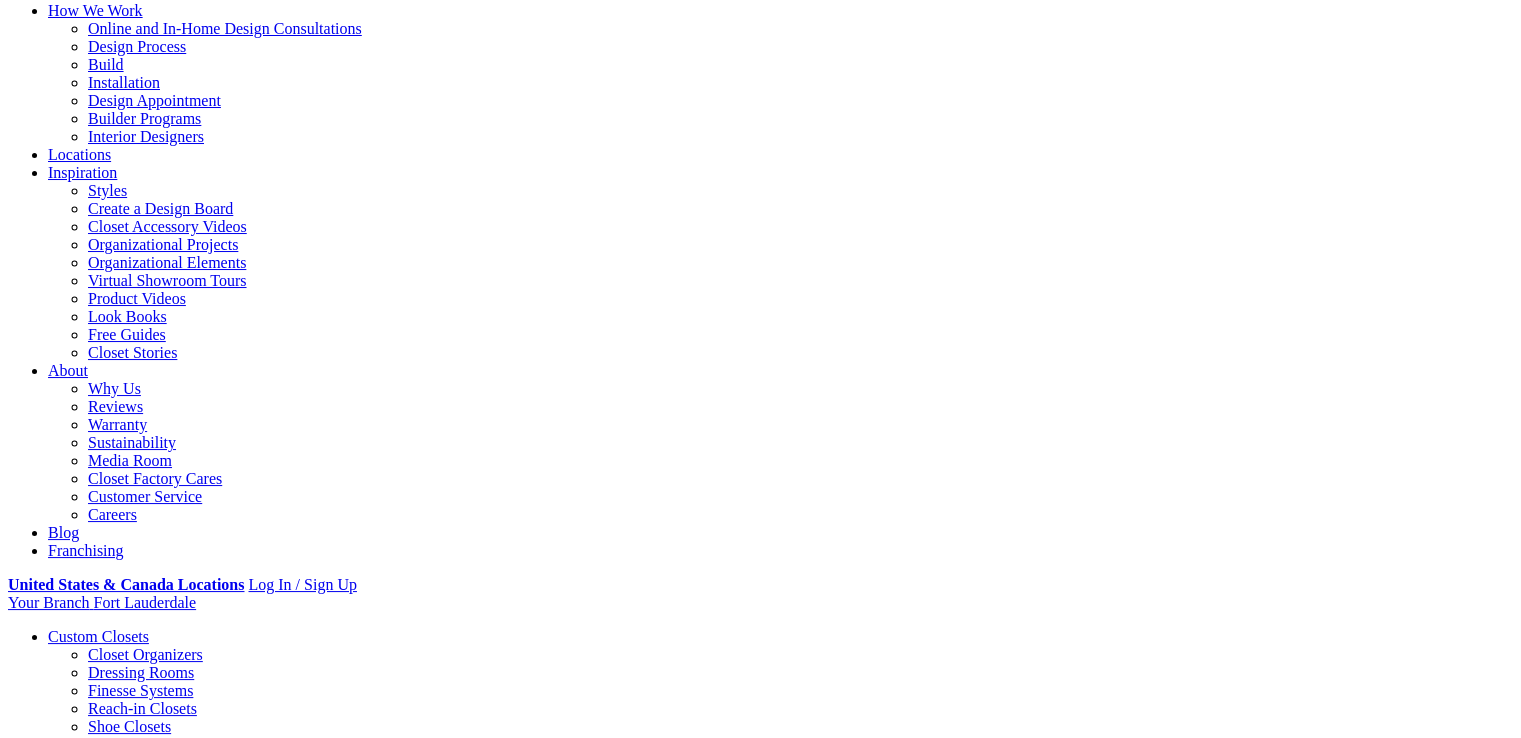 scroll, scrollTop: 200, scrollLeft: 0, axis: vertical 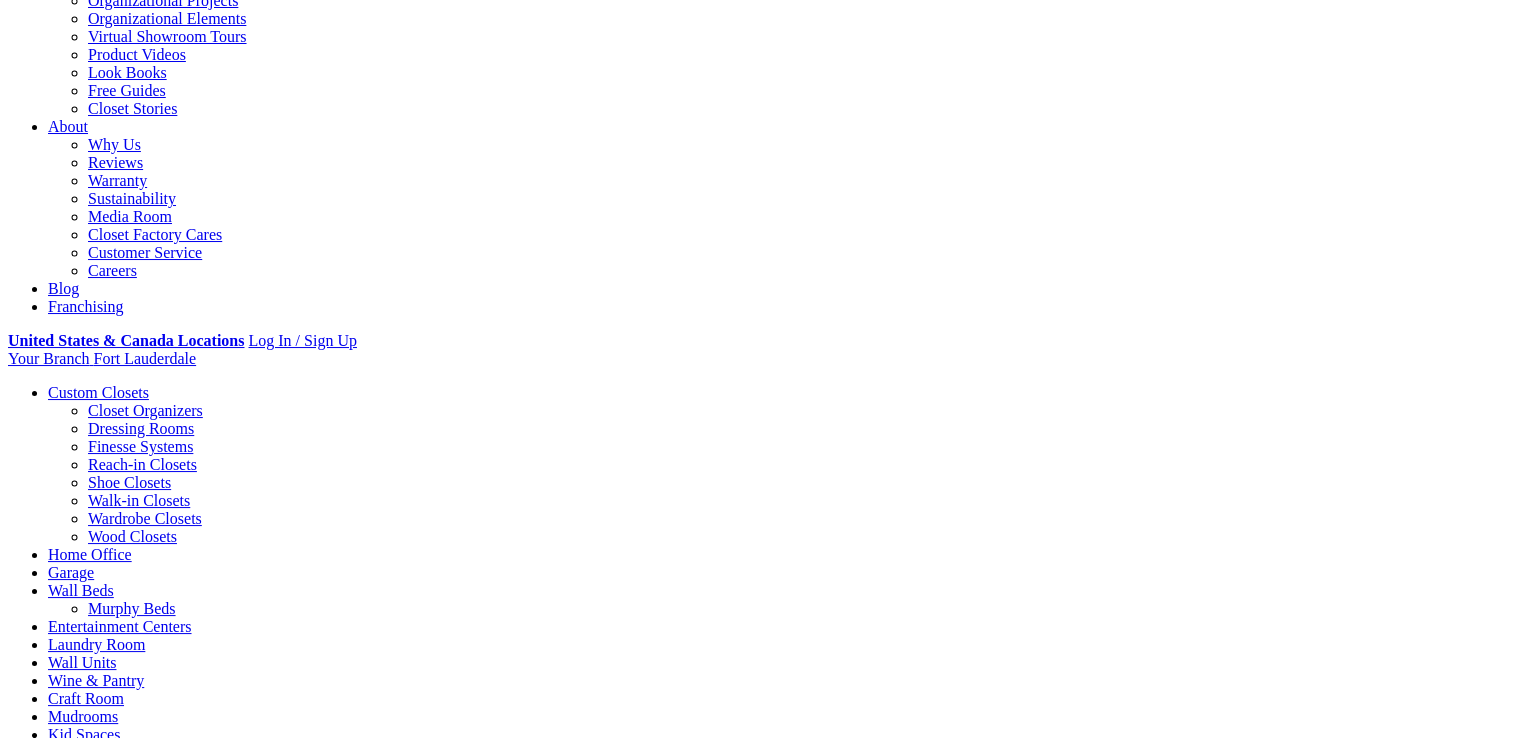 click at bounding box center [1508, 2848] 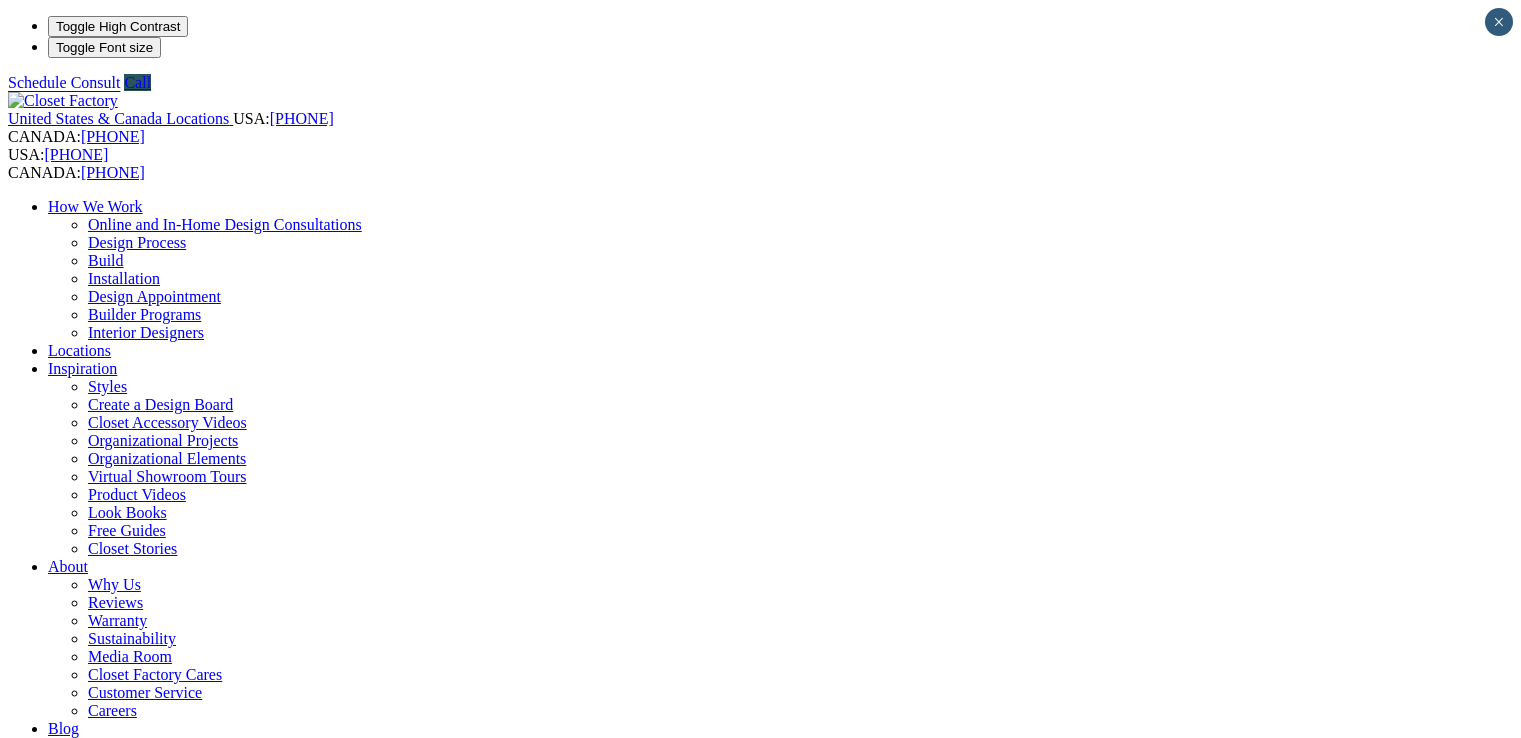 scroll, scrollTop: 0, scrollLeft: 0, axis: both 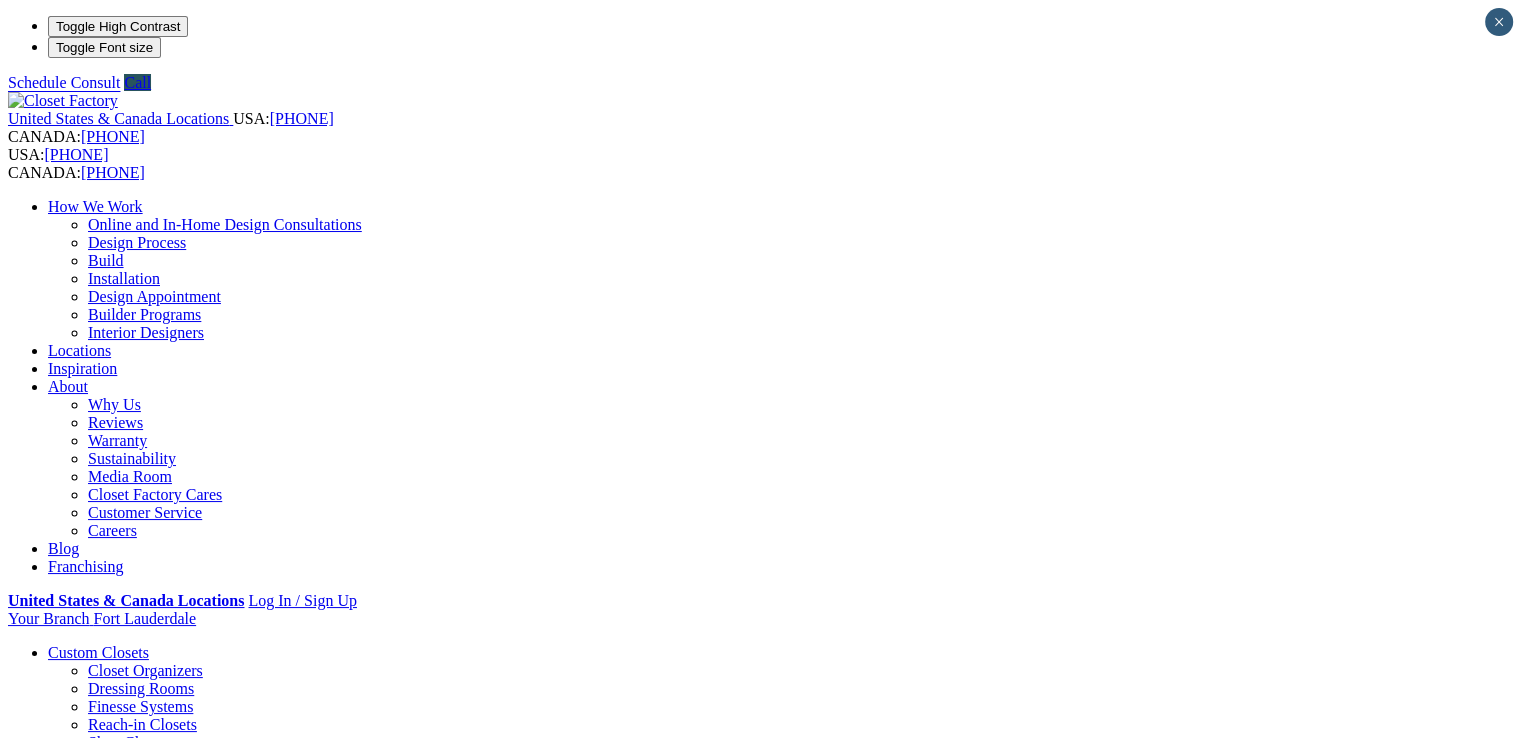 click on "Walk-in Closets" at bounding box center [139, 760] 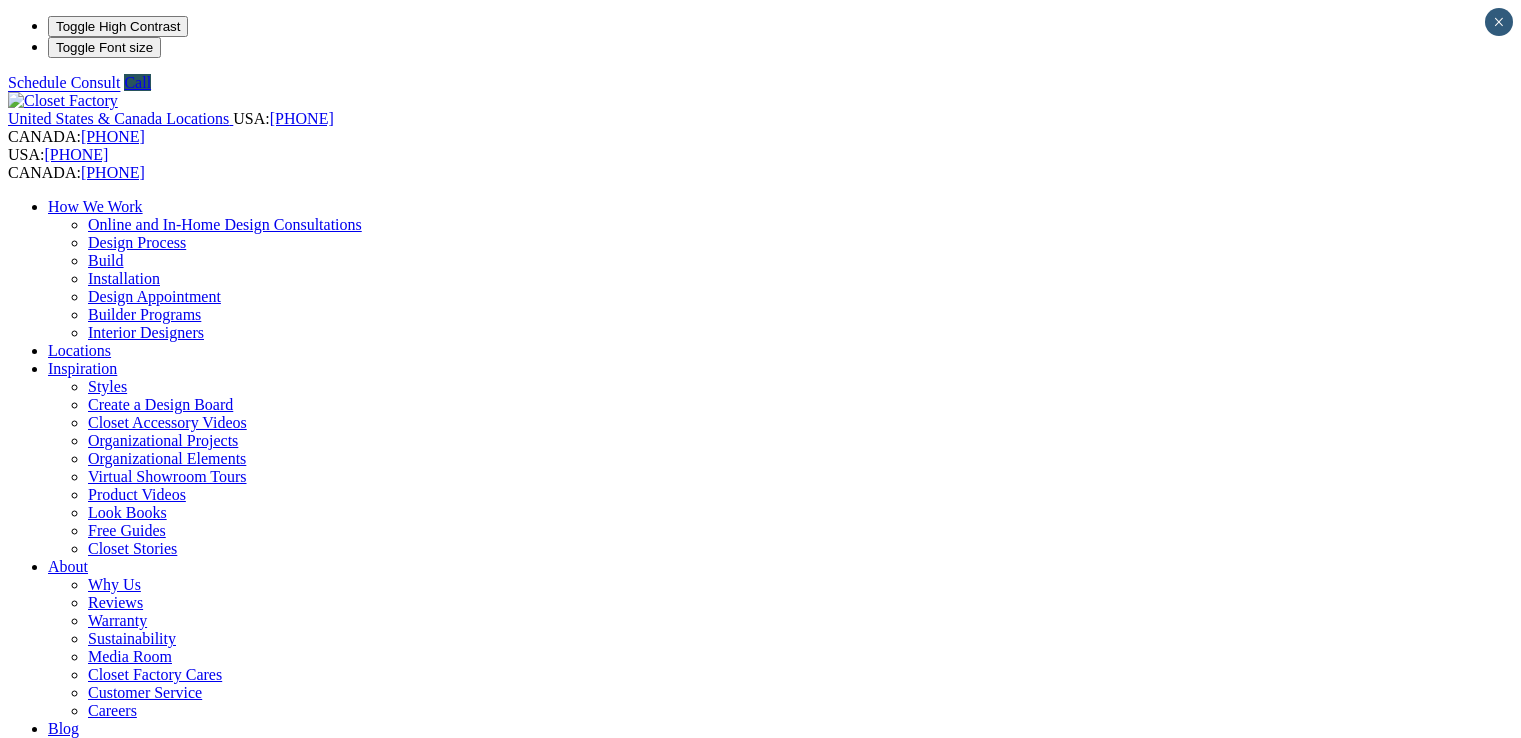 scroll, scrollTop: 0, scrollLeft: 0, axis: both 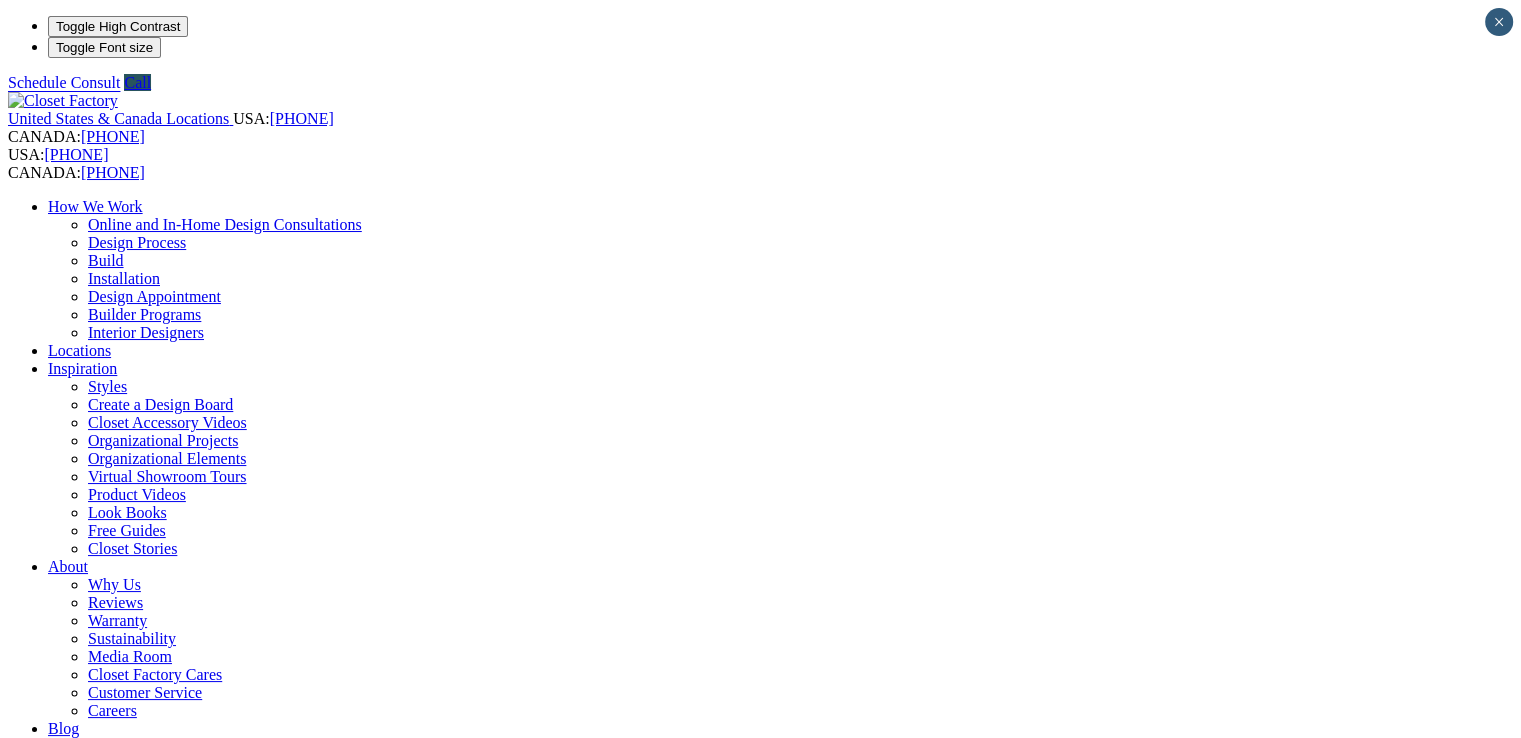 click on "Online and In-Home Design Consultations" at bounding box center (225, 224) 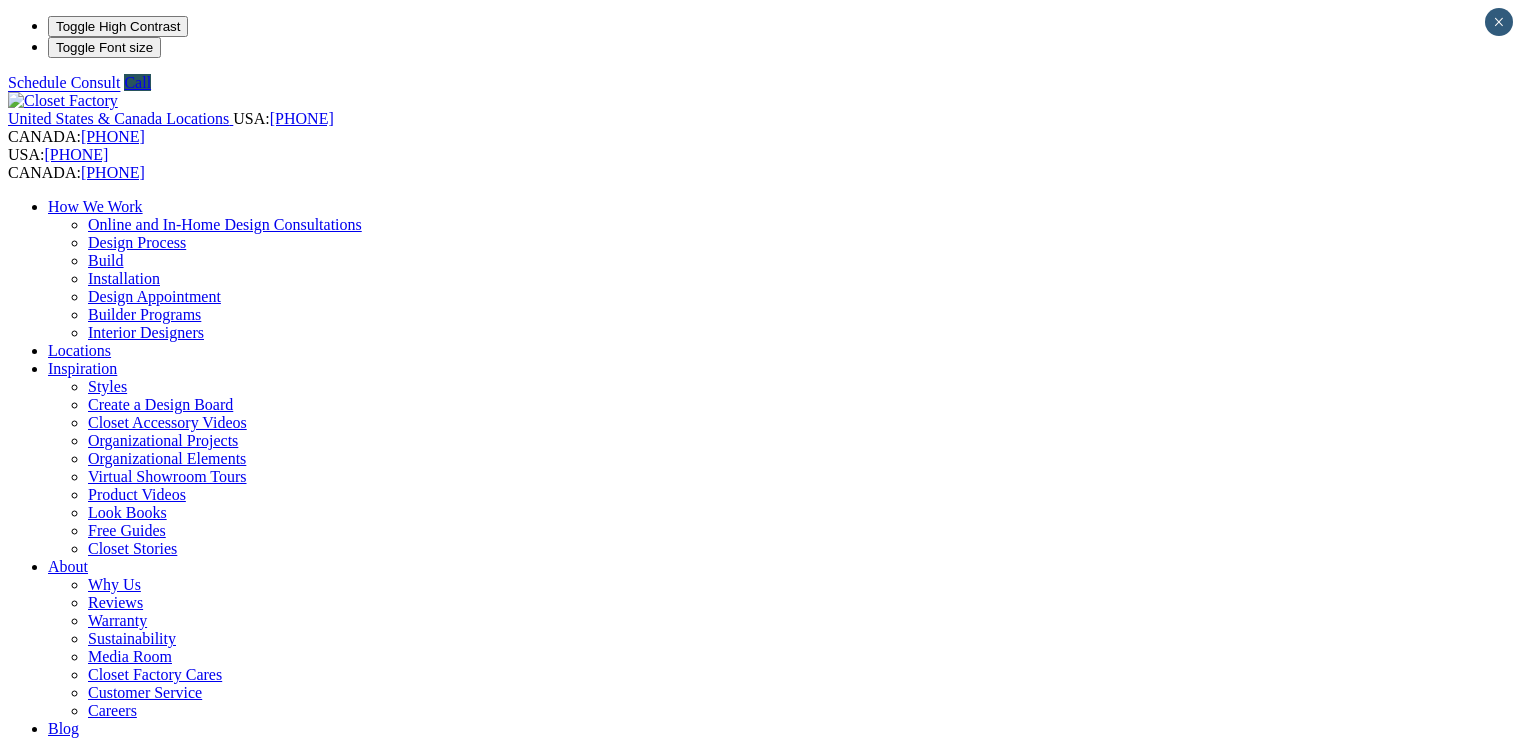 scroll, scrollTop: 0, scrollLeft: 0, axis: both 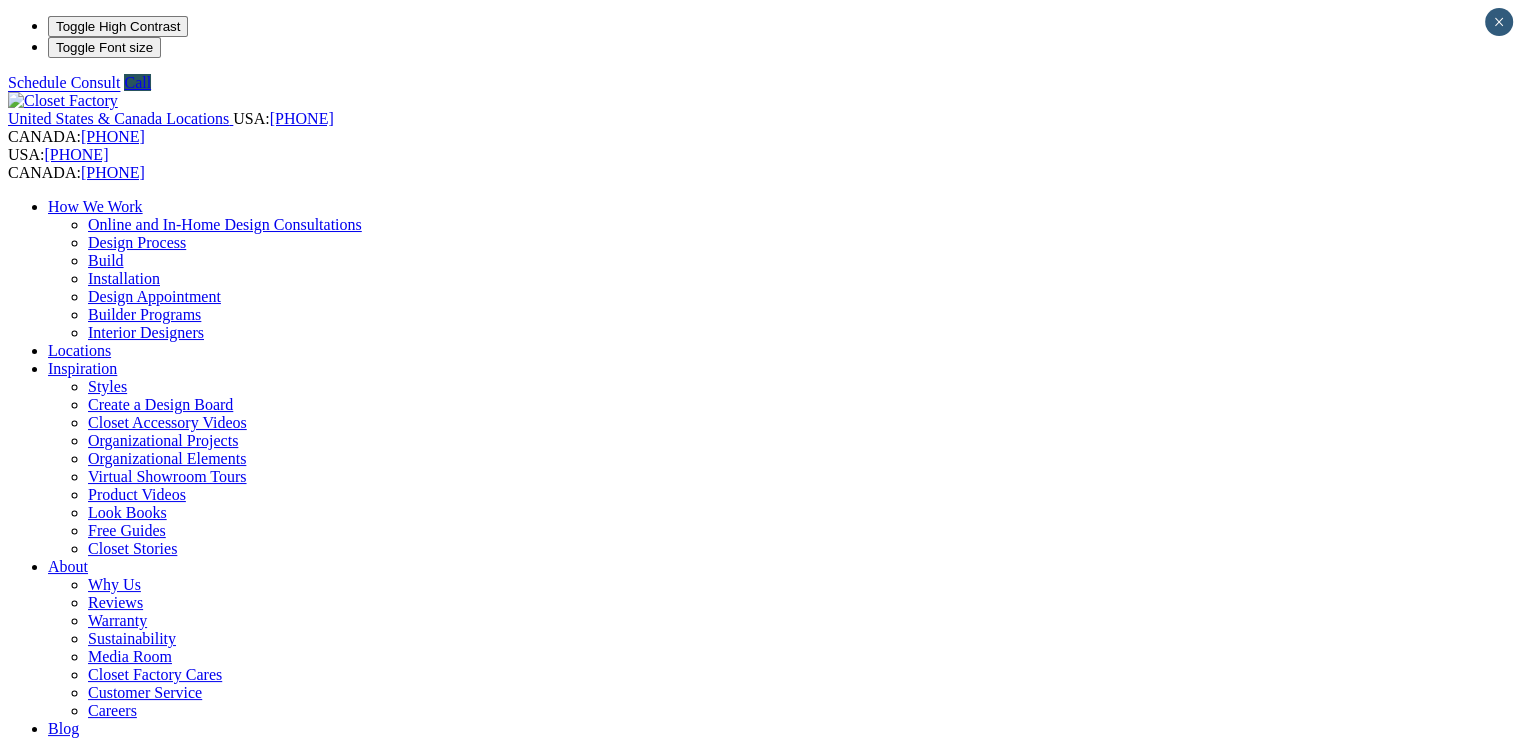 click on "next" at bounding box center (760, 2570) 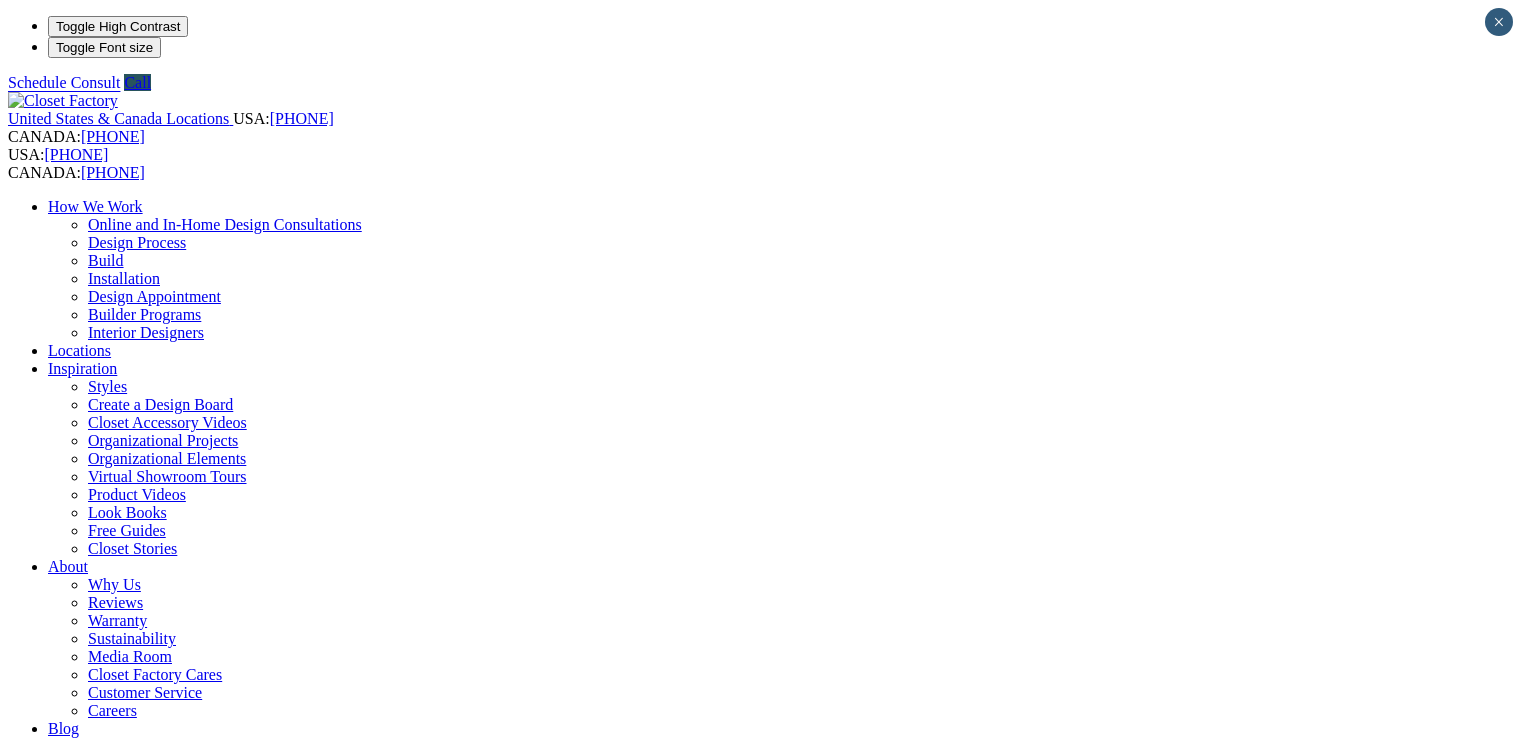 scroll, scrollTop: 0, scrollLeft: 0, axis: both 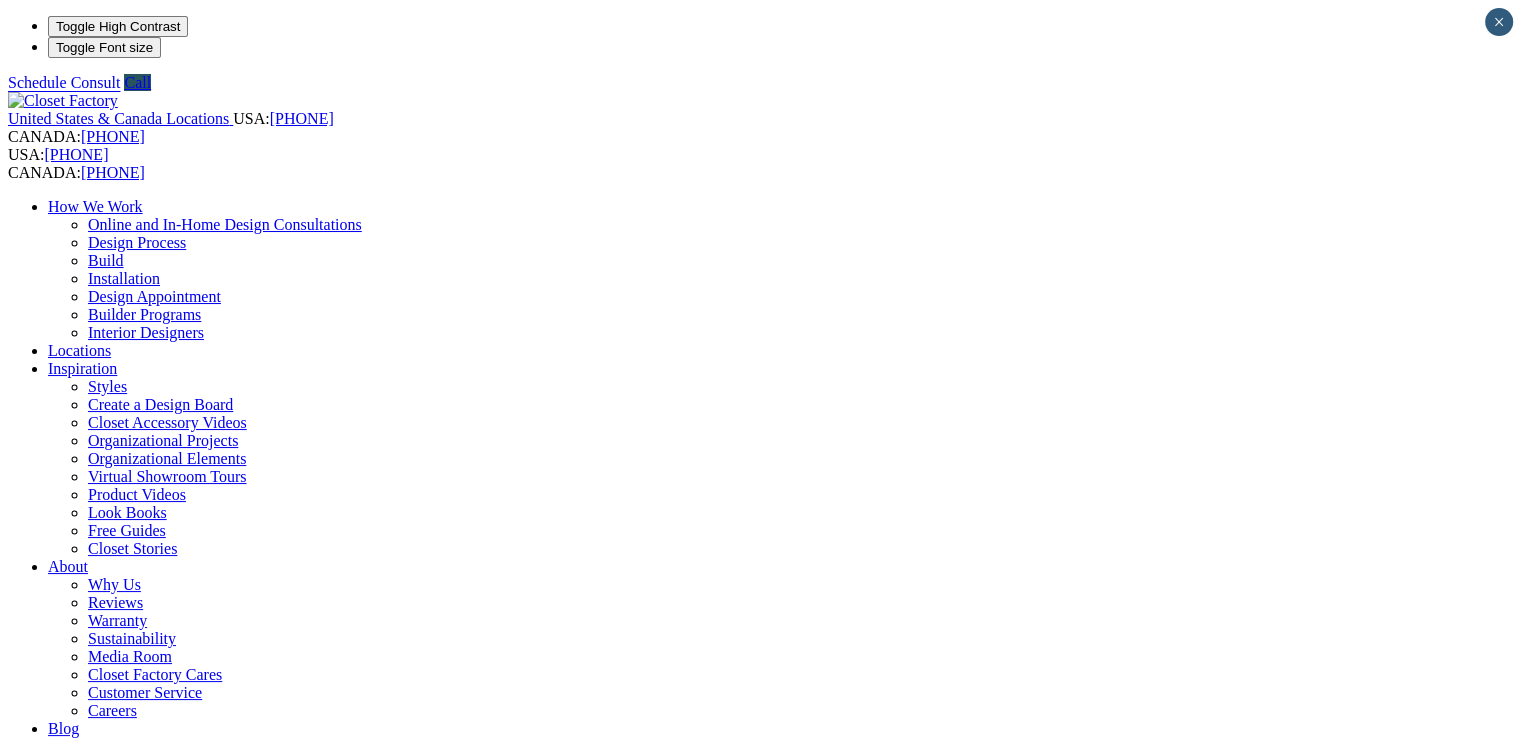 click at bounding box center (79, 1494) 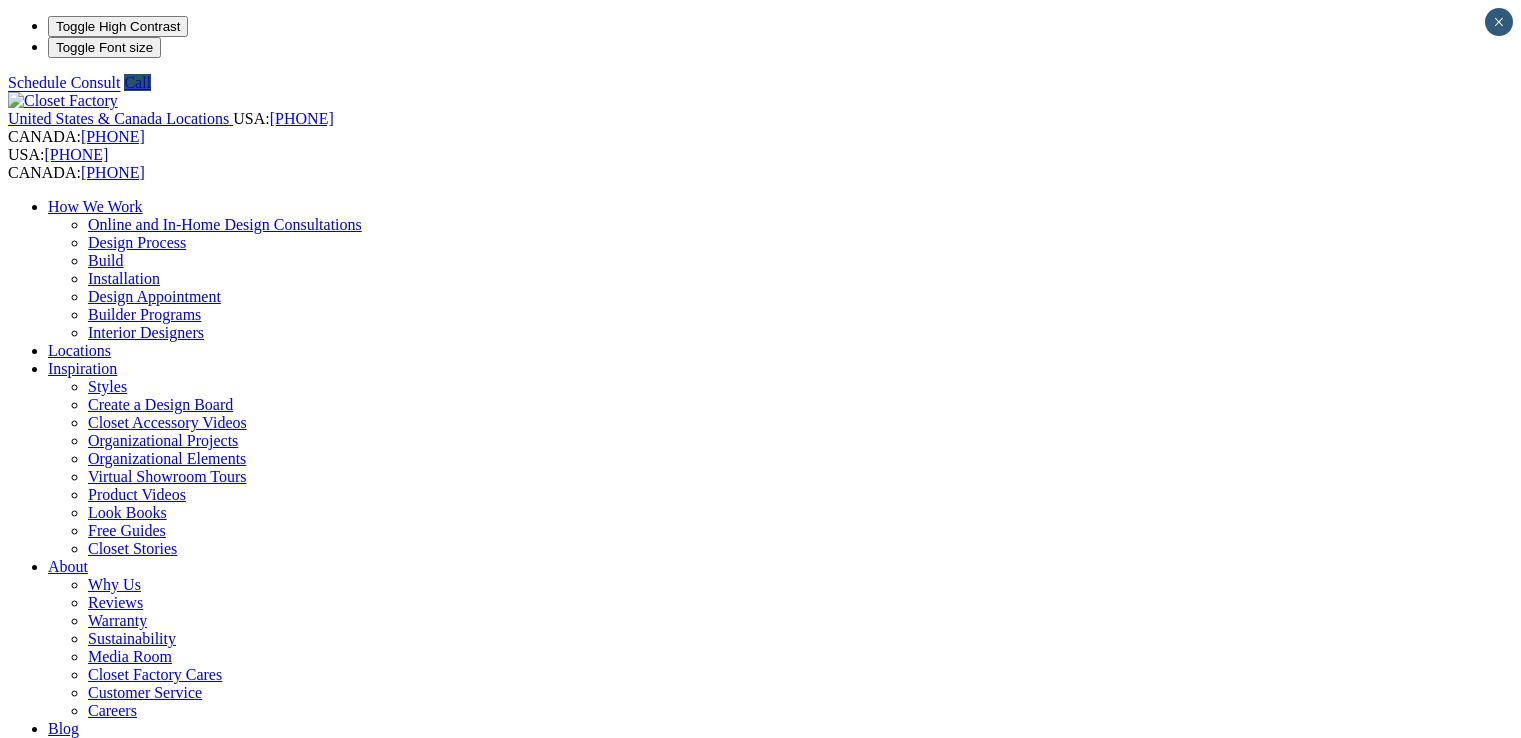 scroll, scrollTop: 0, scrollLeft: 0, axis: both 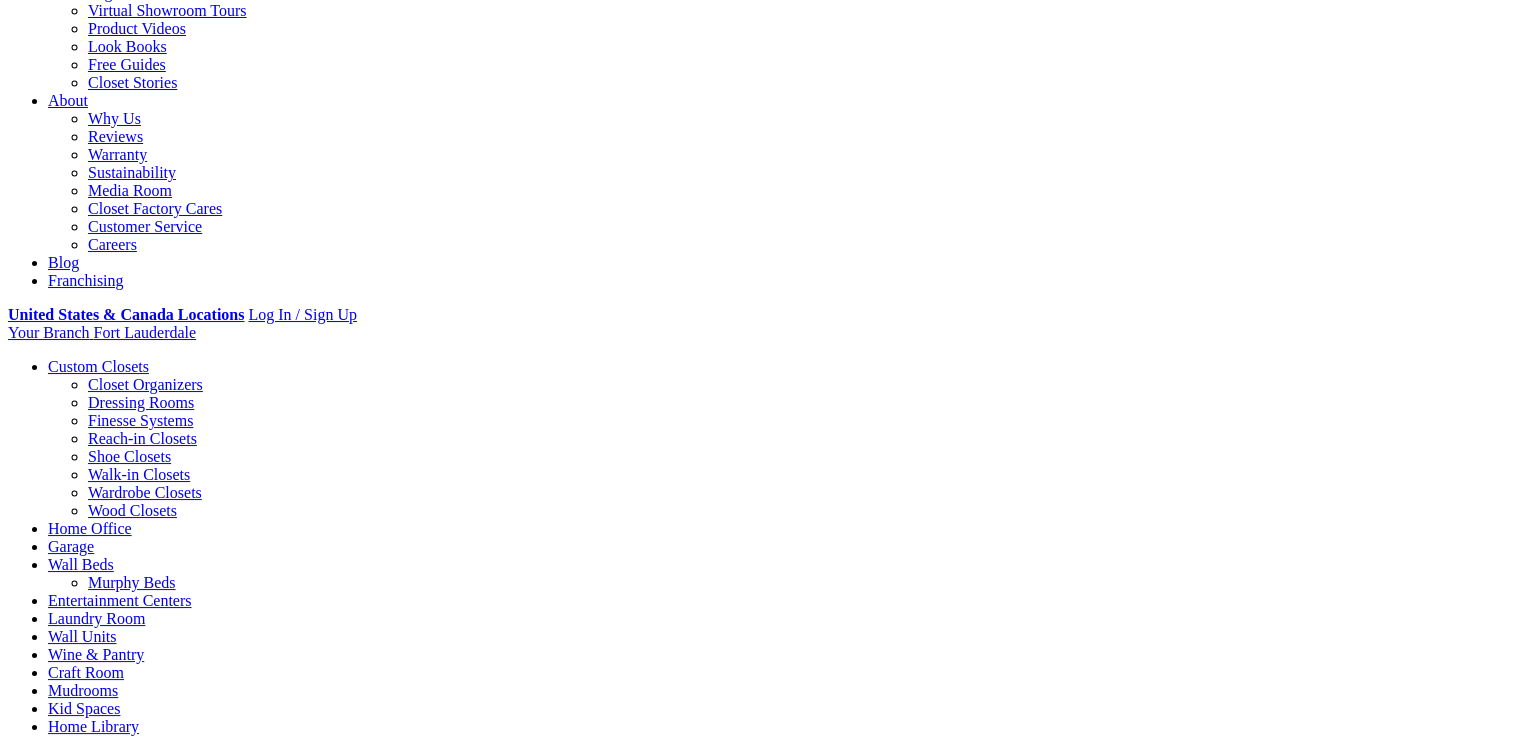 click on "Load More" at bounding box center [761, 2359] 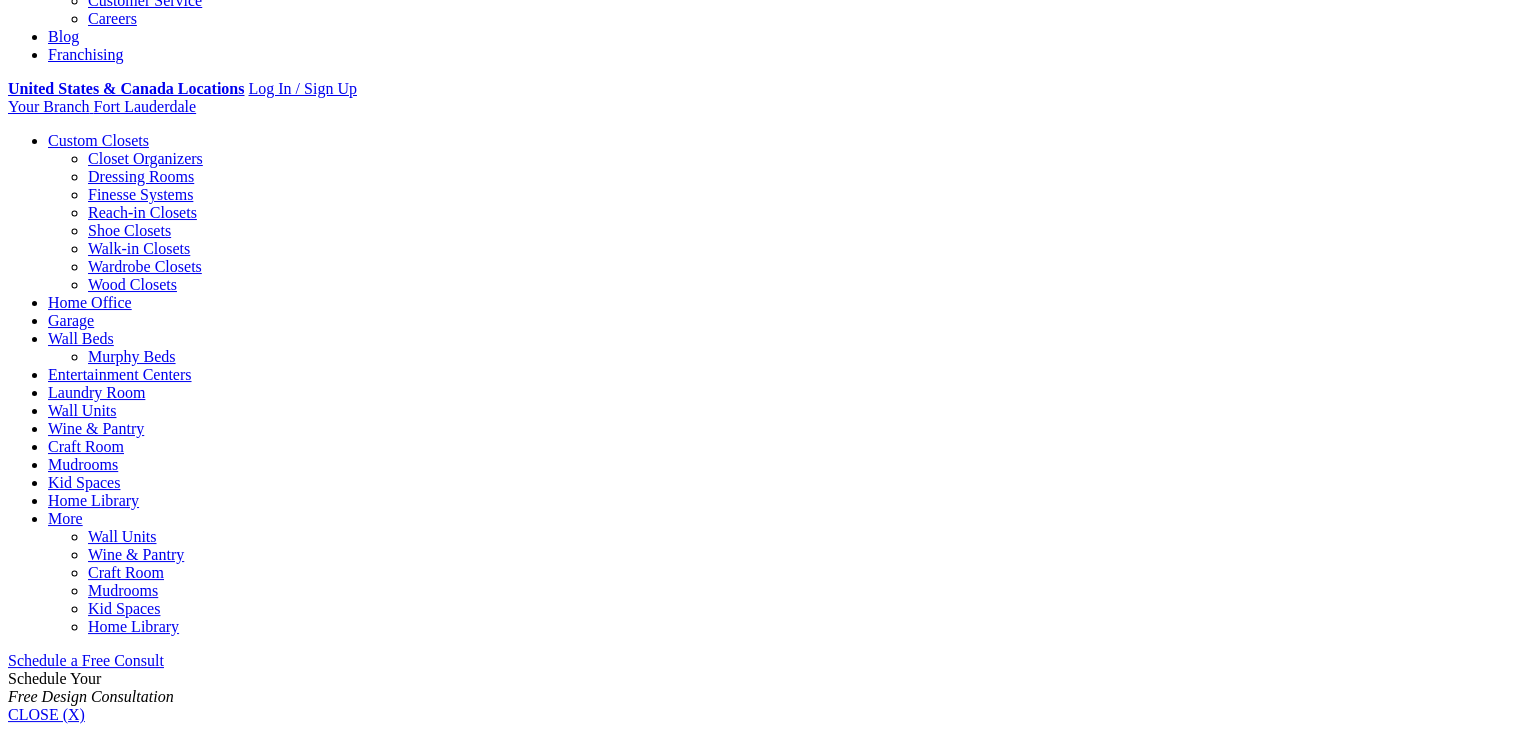 scroll, scrollTop: 693, scrollLeft: 0, axis: vertical 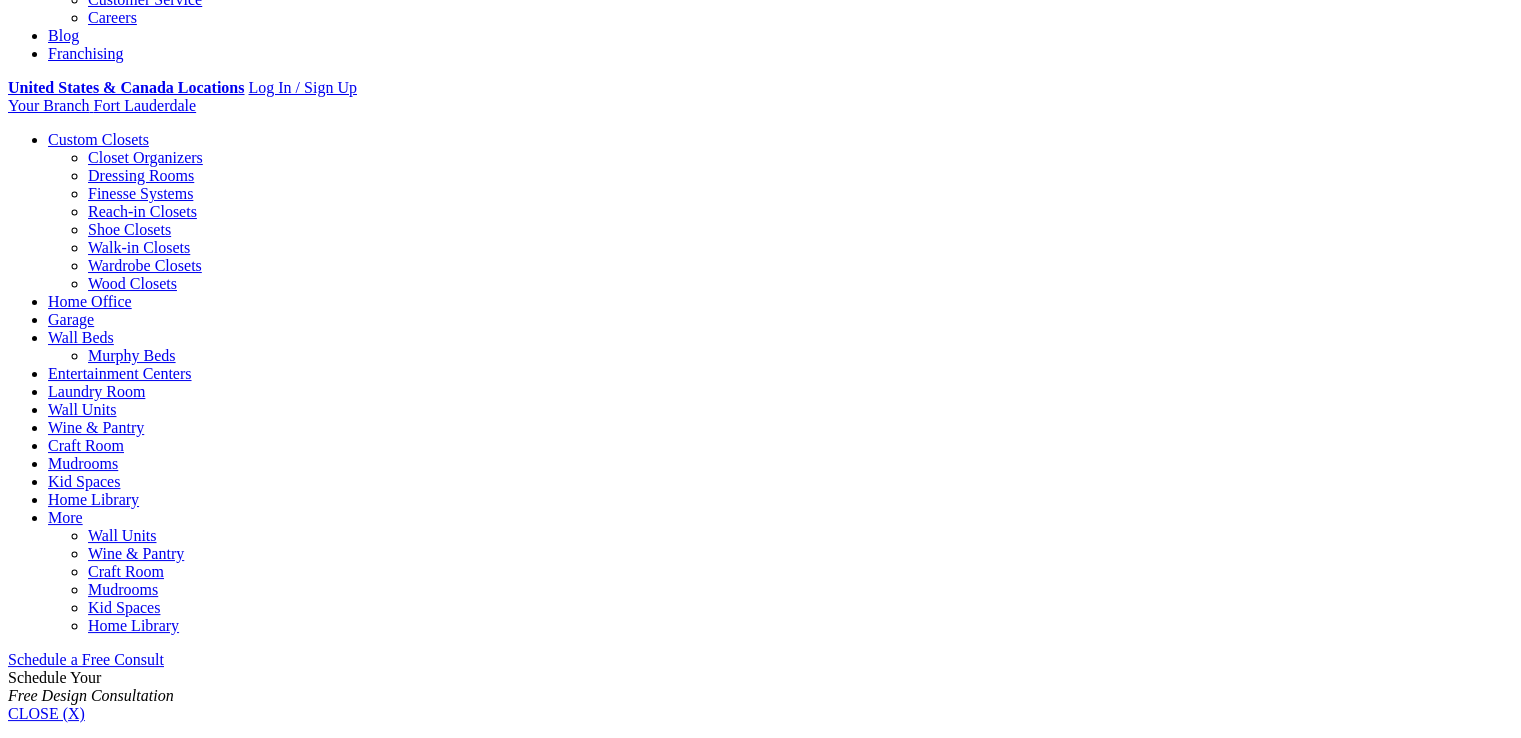 click on "Load More" at bounding box center (761, 3688) 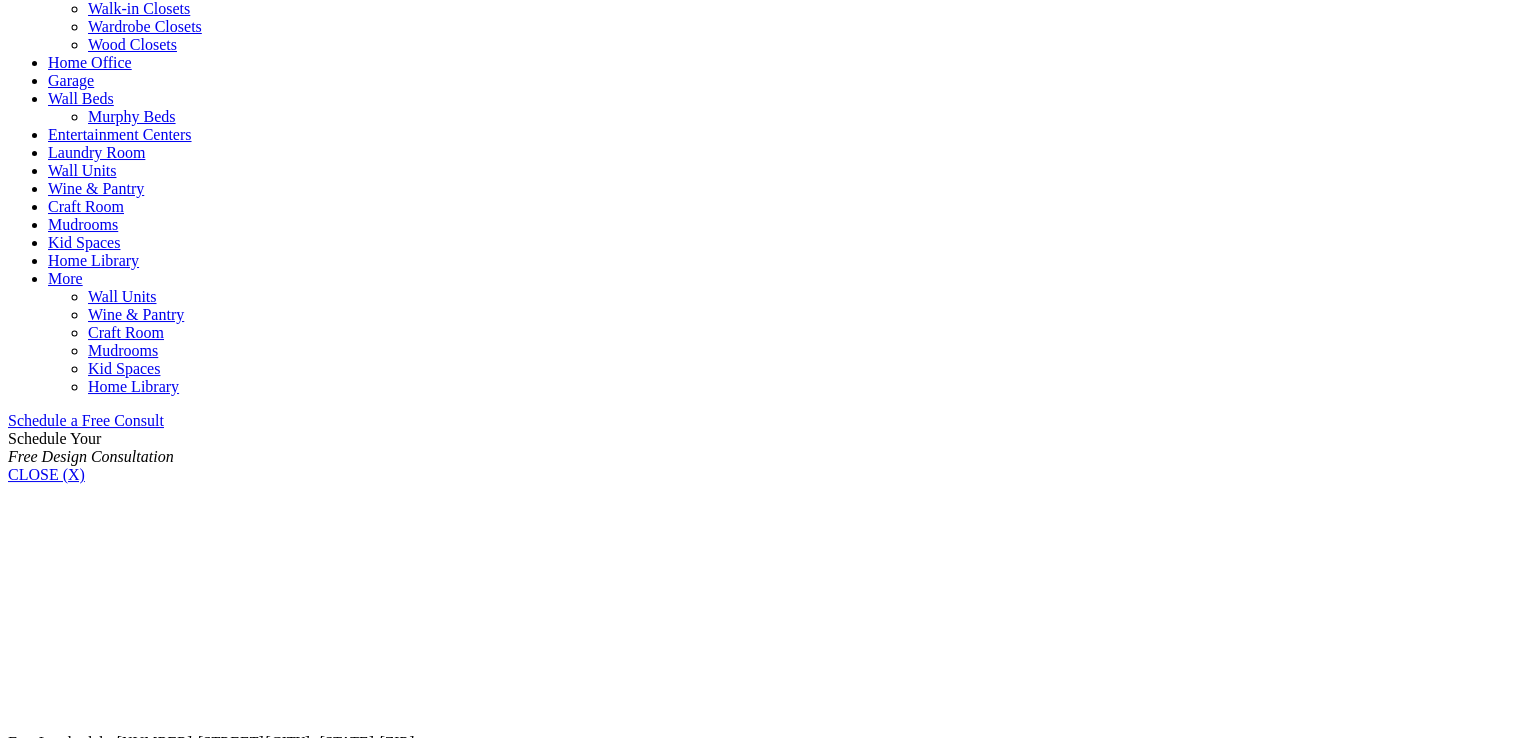 scroll, scrollTop: 946, scrollLeft: 0, axis: vertical 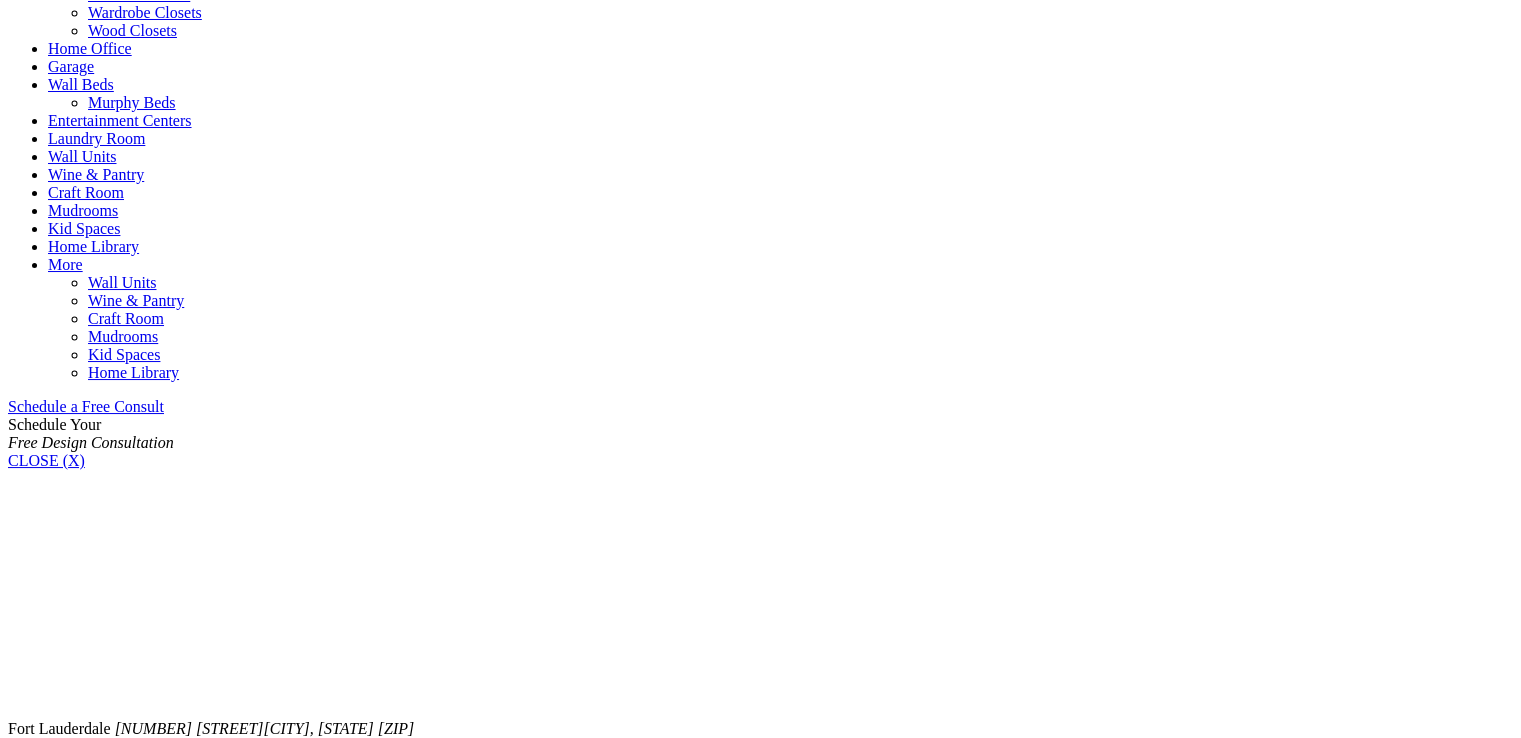 click at bounding box center [68, 4756] 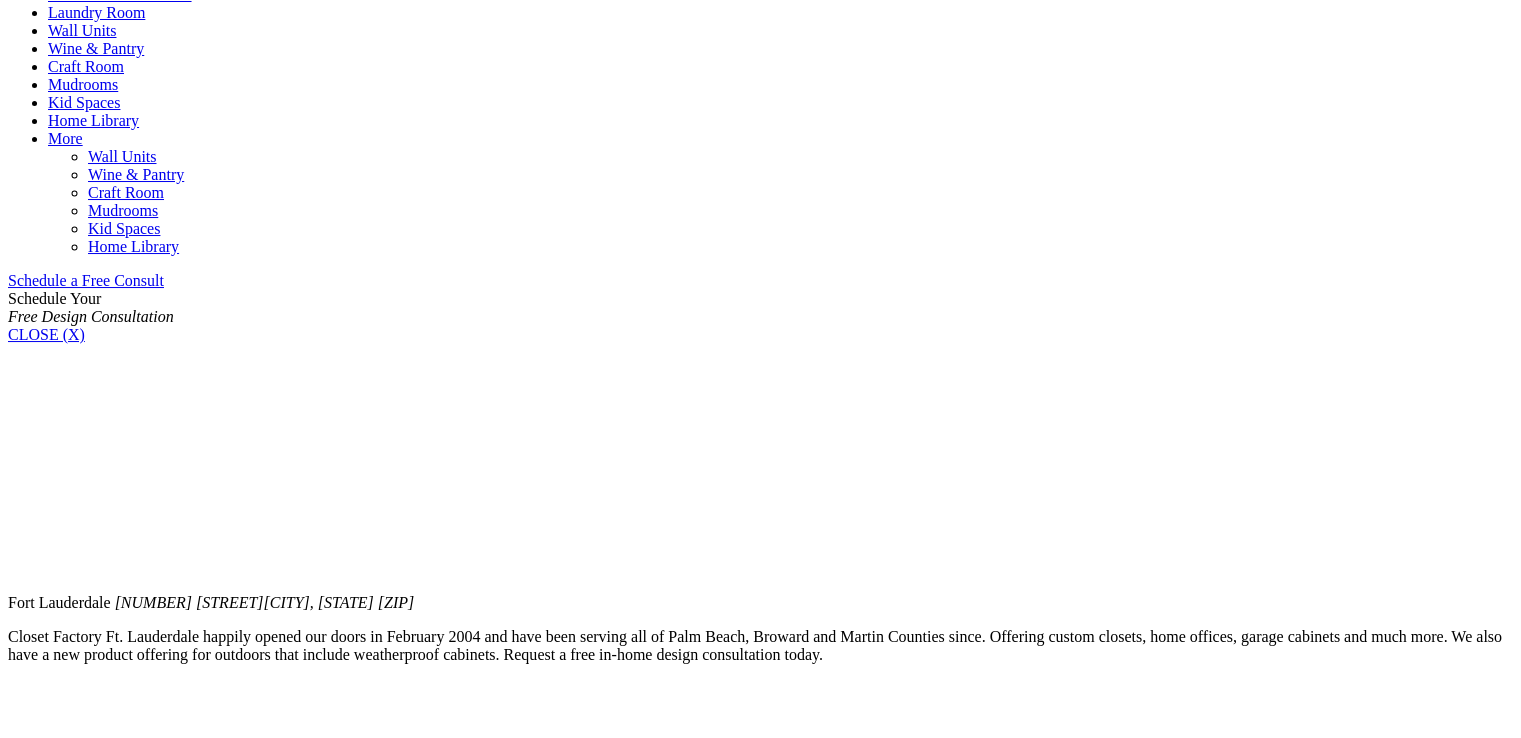 click on "Wine & Pantry" at bounding box center [136, 174] 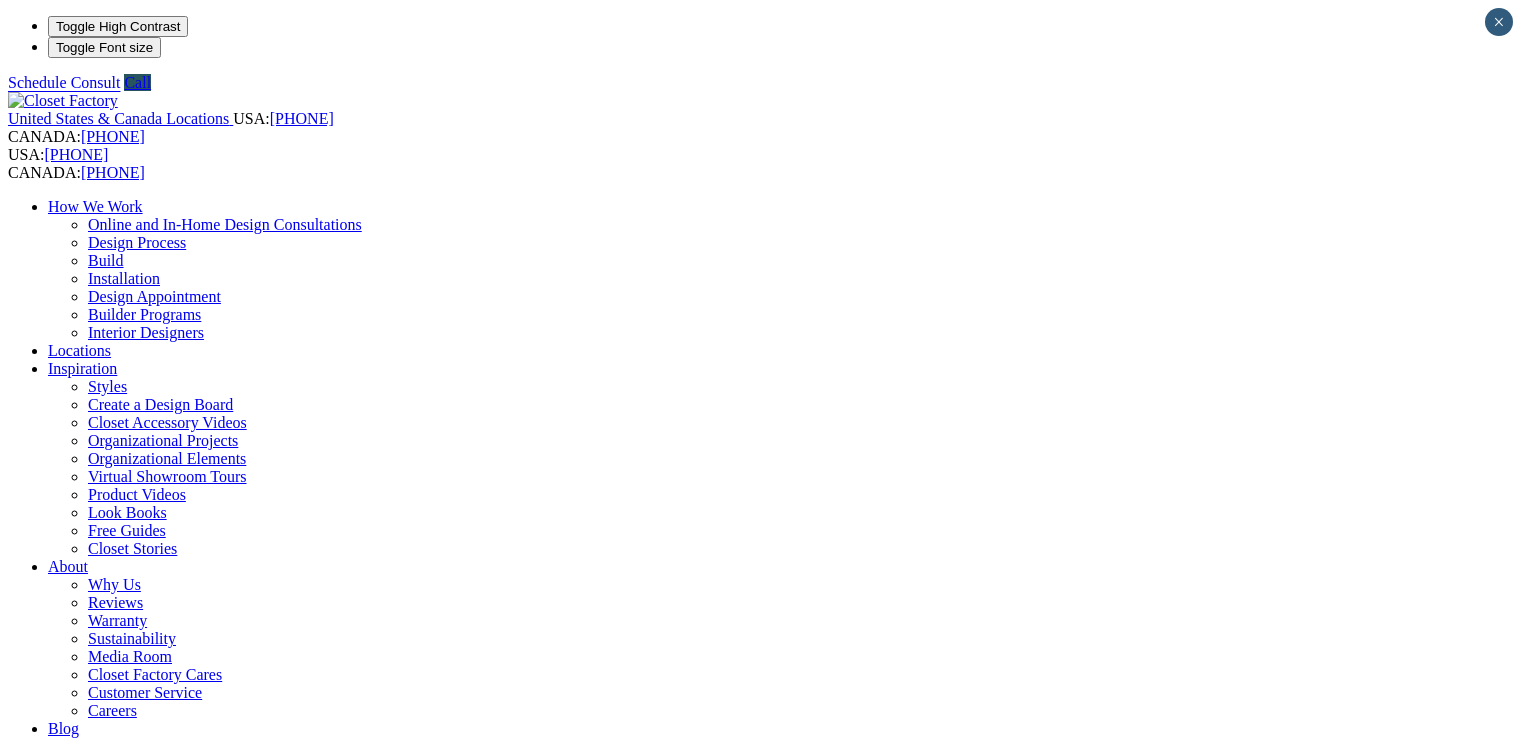 scroll, scrollTop: 0, scrollLeft: 0, axis: both 